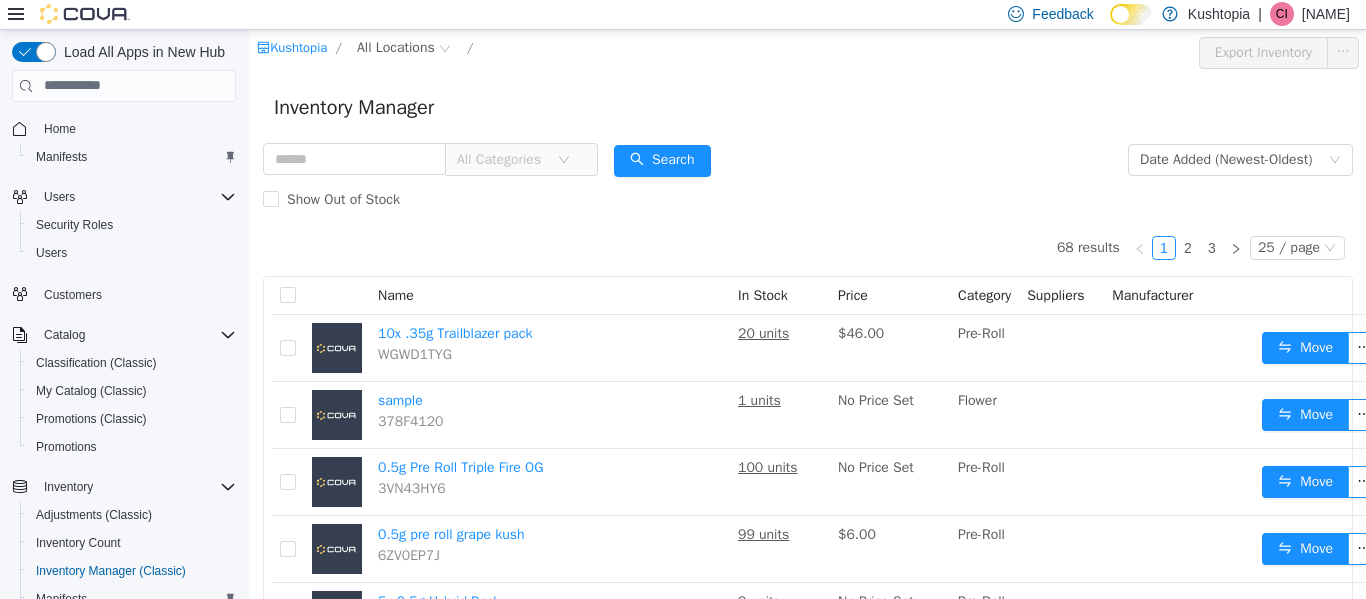 scroll, scrollTop: 0, scrollLeft: 0, axis: both 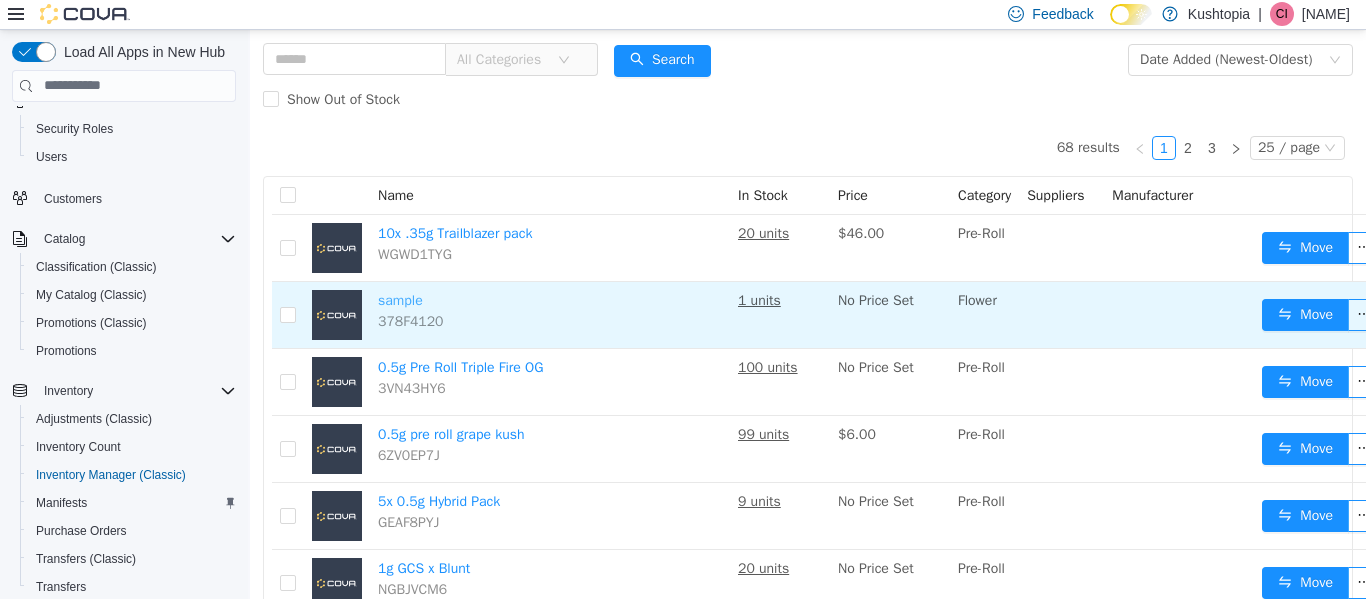 click on "sample" at bounding box center [400, 299] 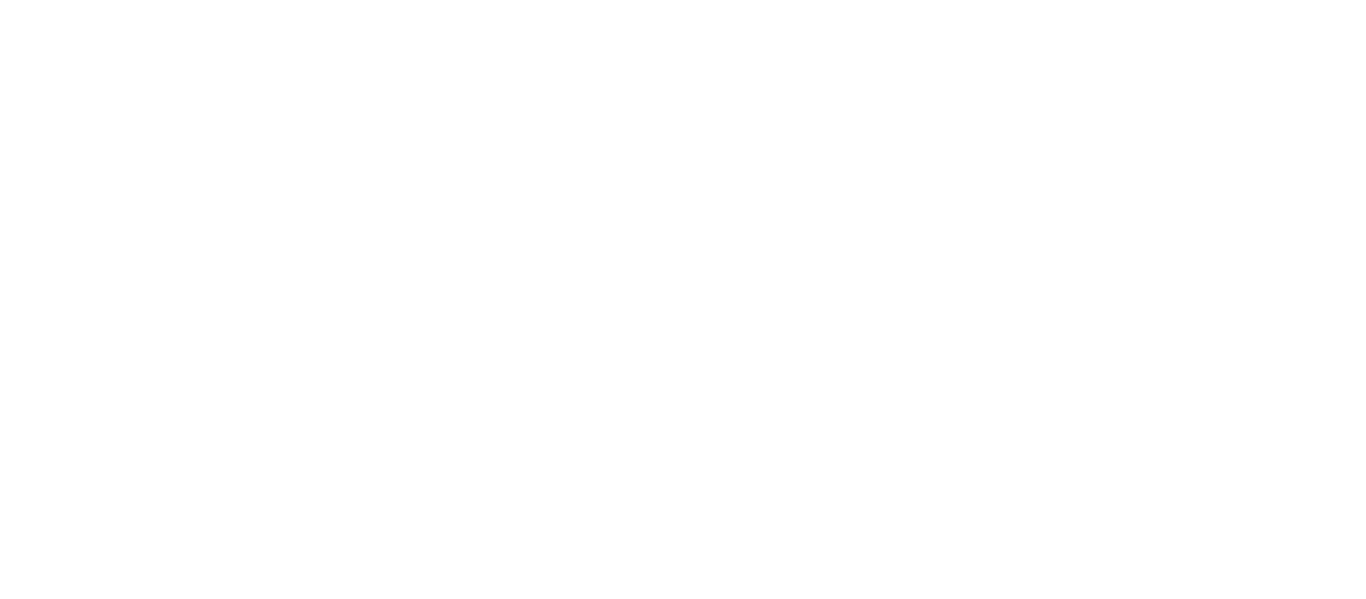 scroll, scrollTop: 0, scrollLeft: 0, axis: both 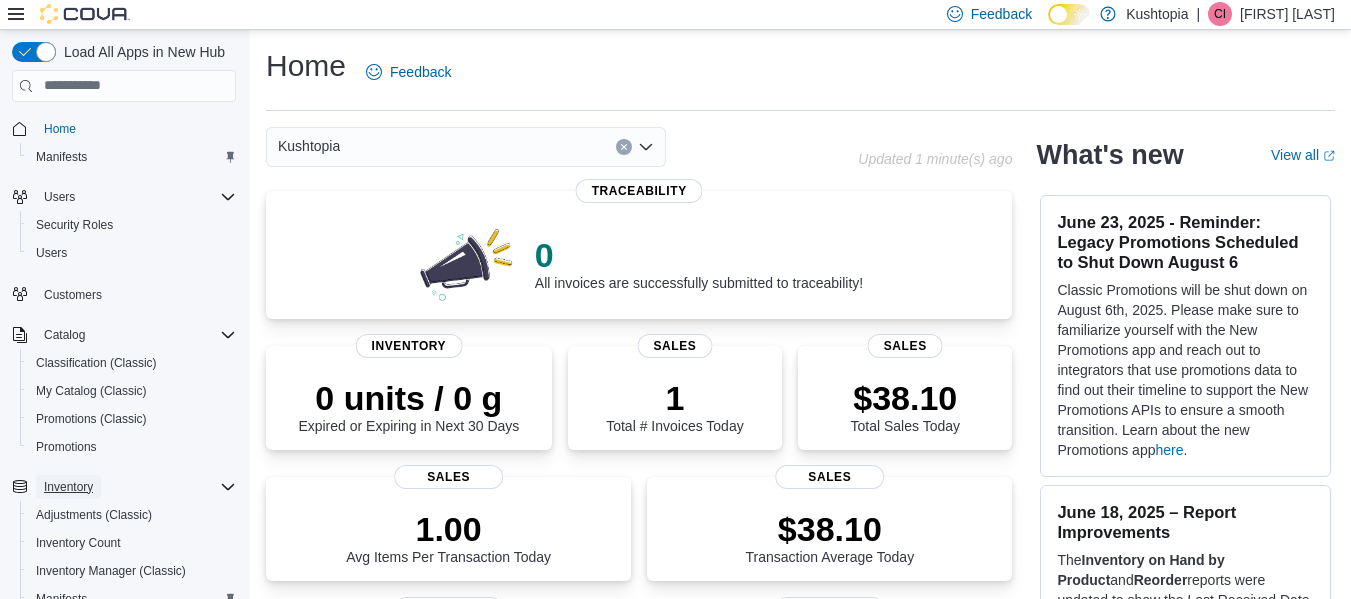 click on "Inventory" at bounding box center (68, 487) 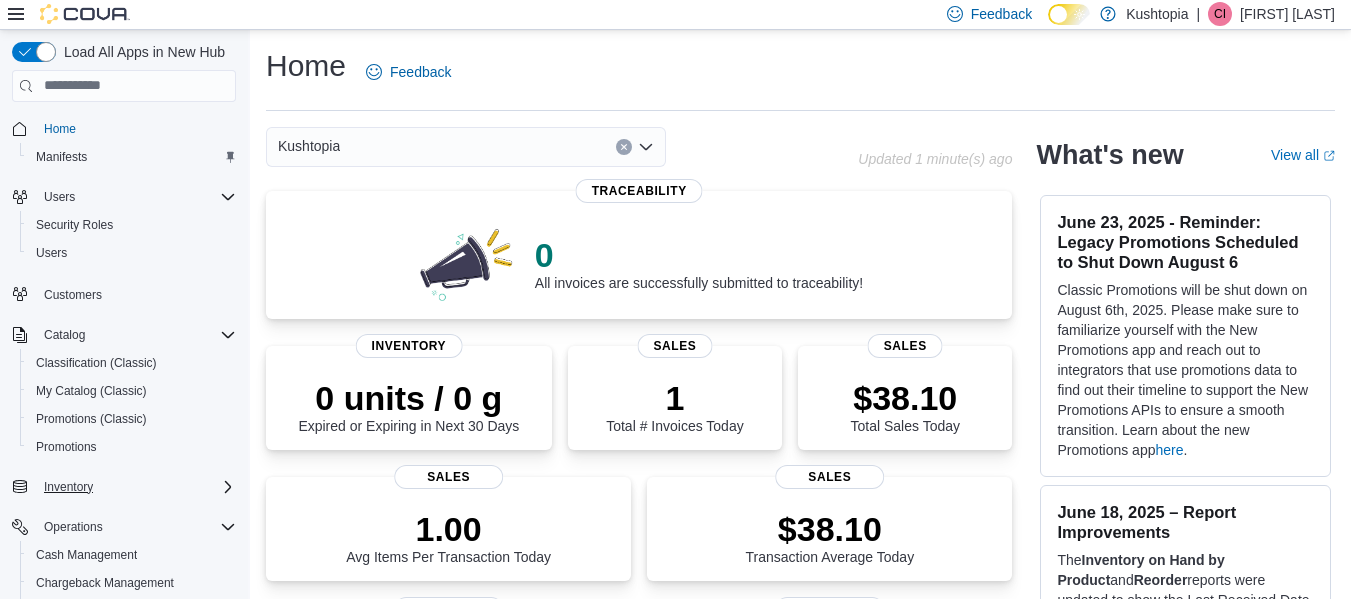 click 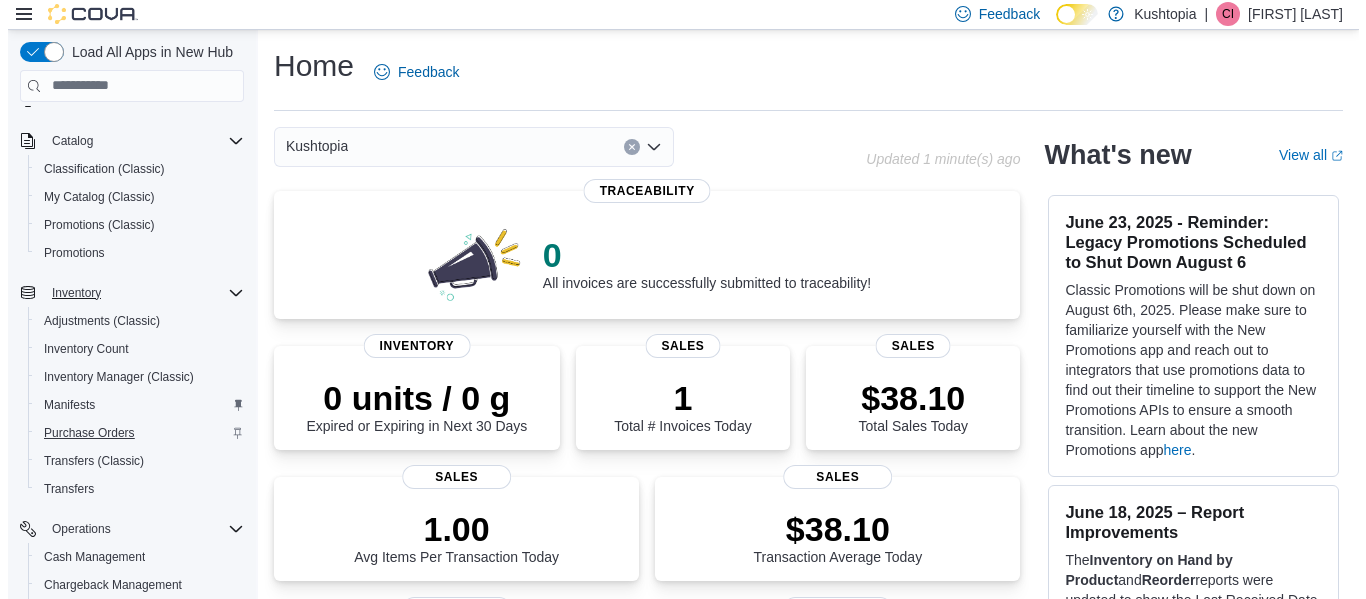 scroll, scrollTop: 200, scrollLeft: 0, axis: vertical 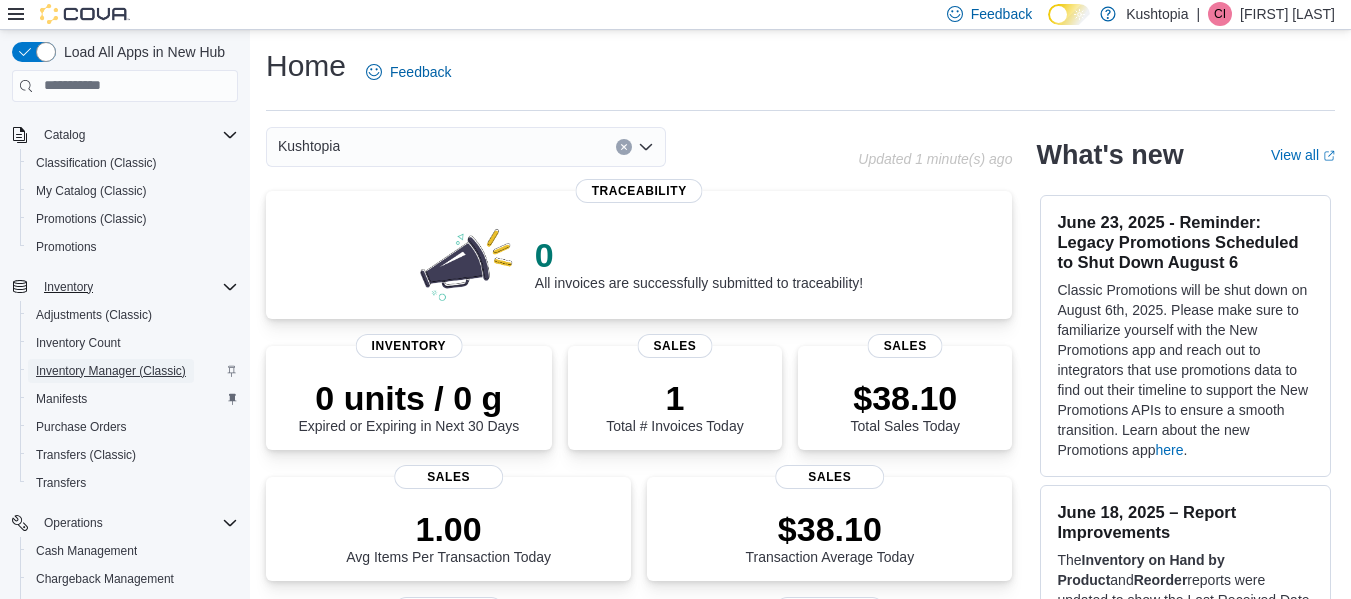 click on "Inventory Manager (Classic)" at bounding box center (111, 371) 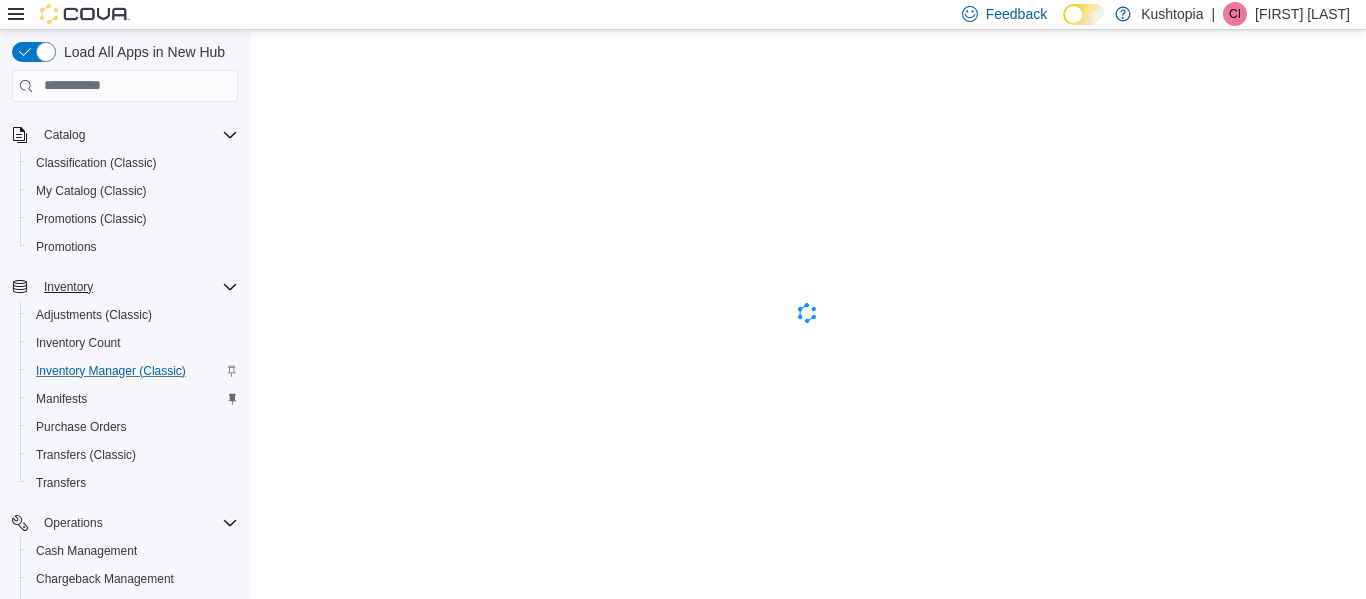 scroll, scrollTop: 0, scrollLeft: 0, axis: both 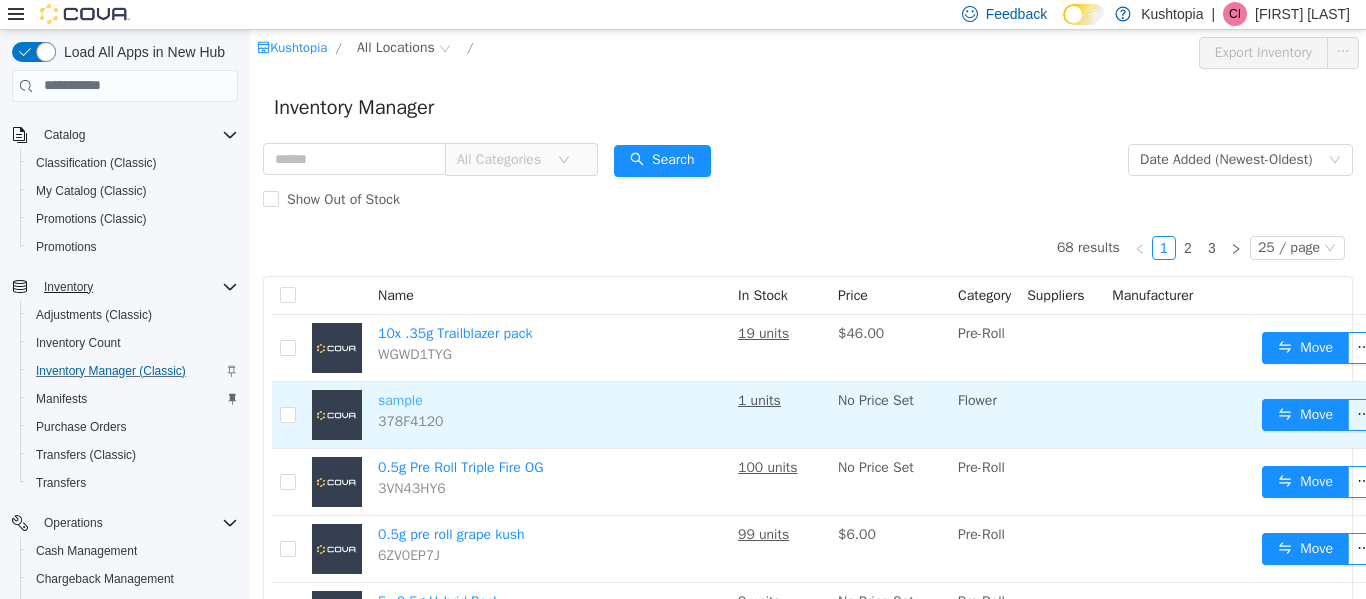 click on "sample" at bounding box center (400, 399) 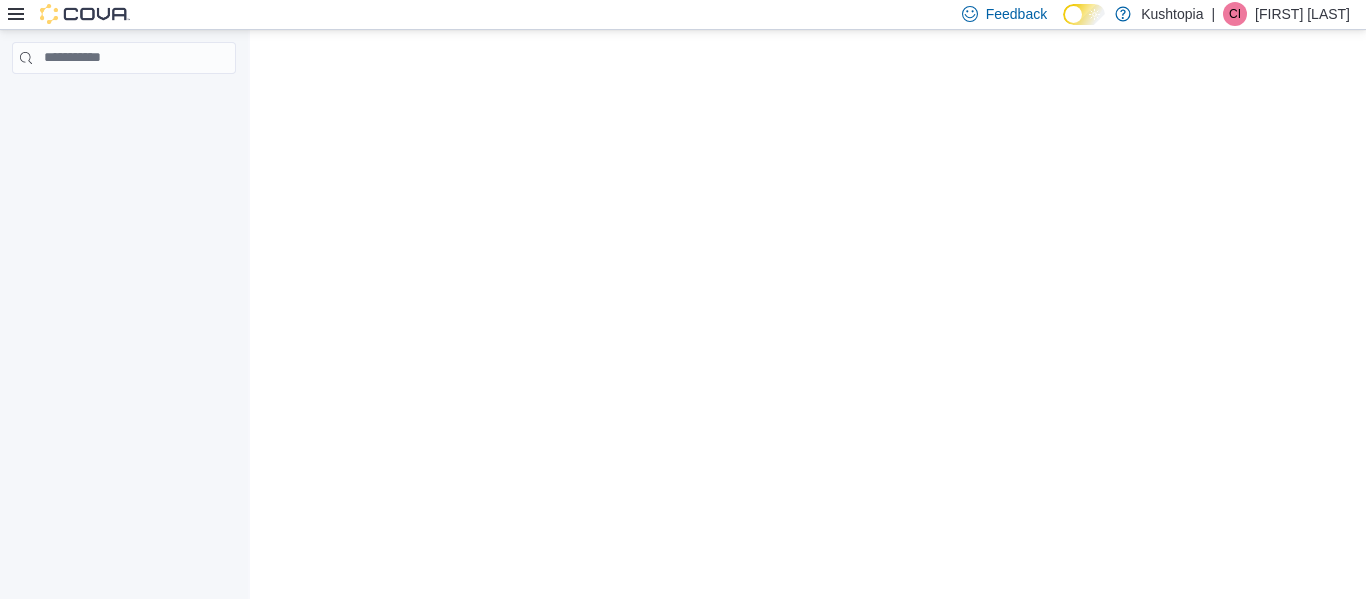 scroll, scrollTop: 0, scrollLeft: 0, axis: both 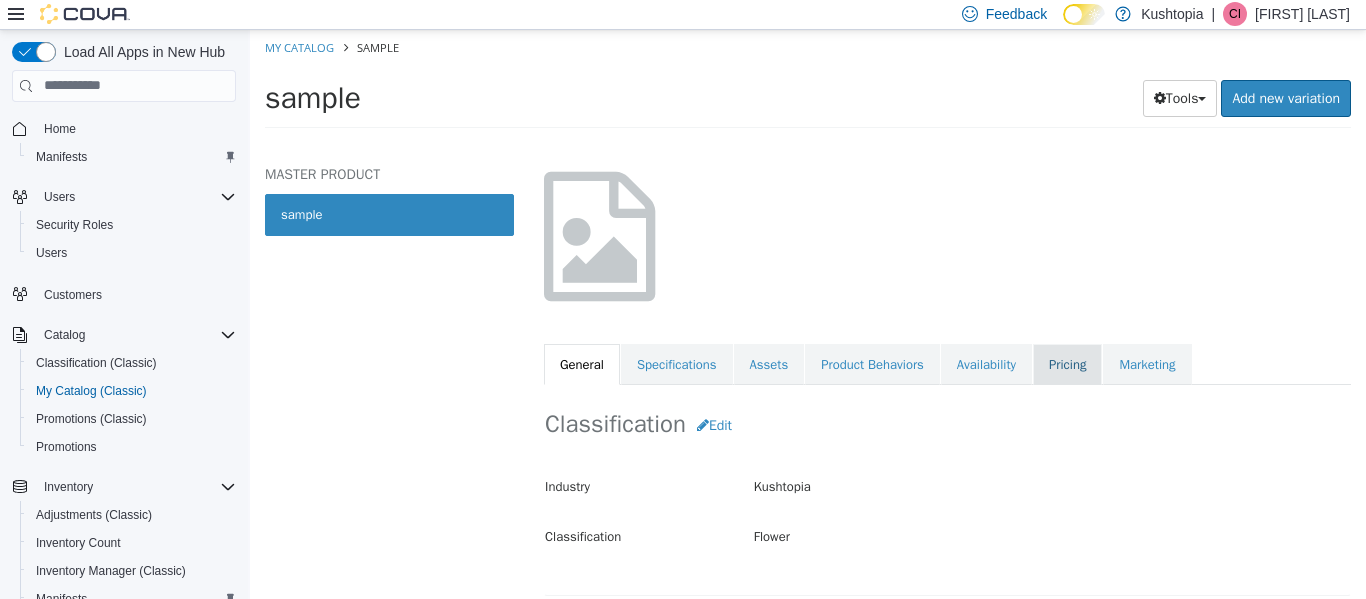 click on "Pricing" at bounding box center (1067, 364) 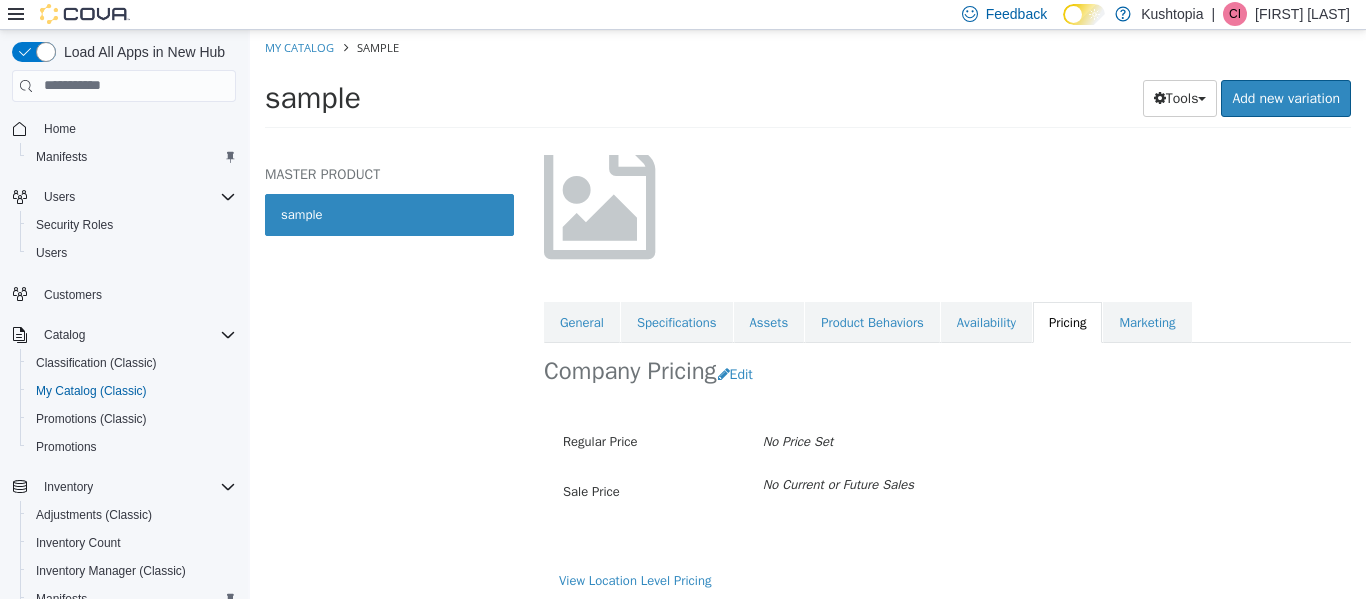 scroll, scrollTop: 149, scrollLeft: 0, axis: vertical 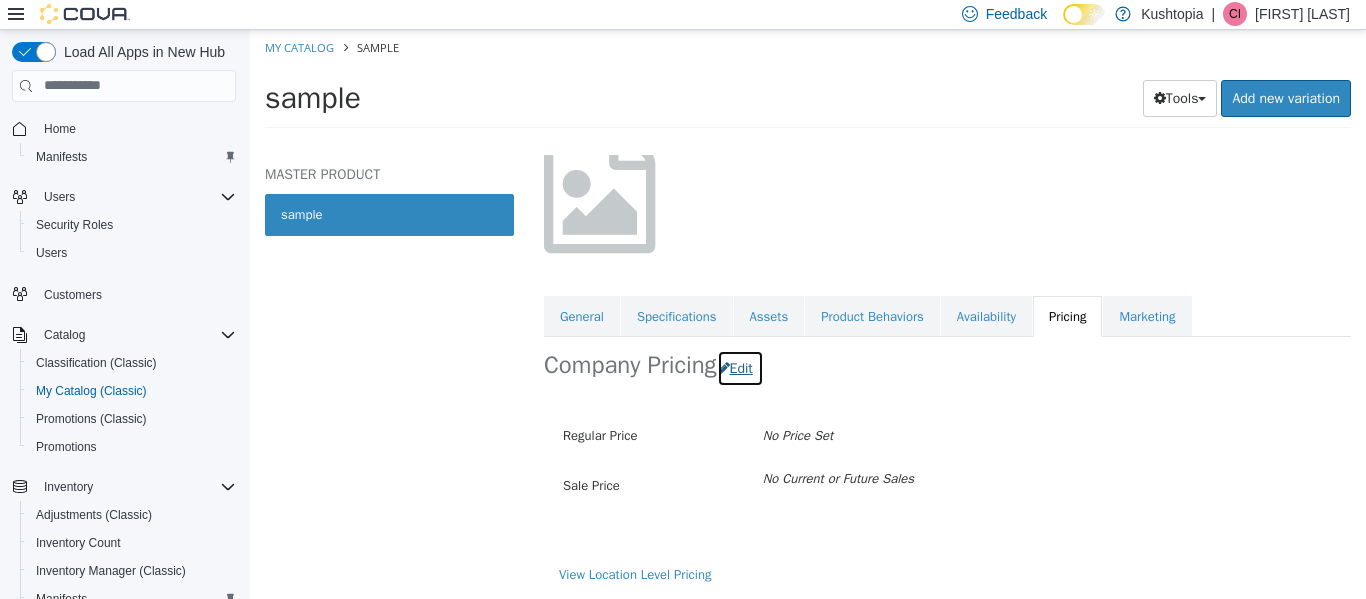 click on "Edit" at bounding box center [740, 367] 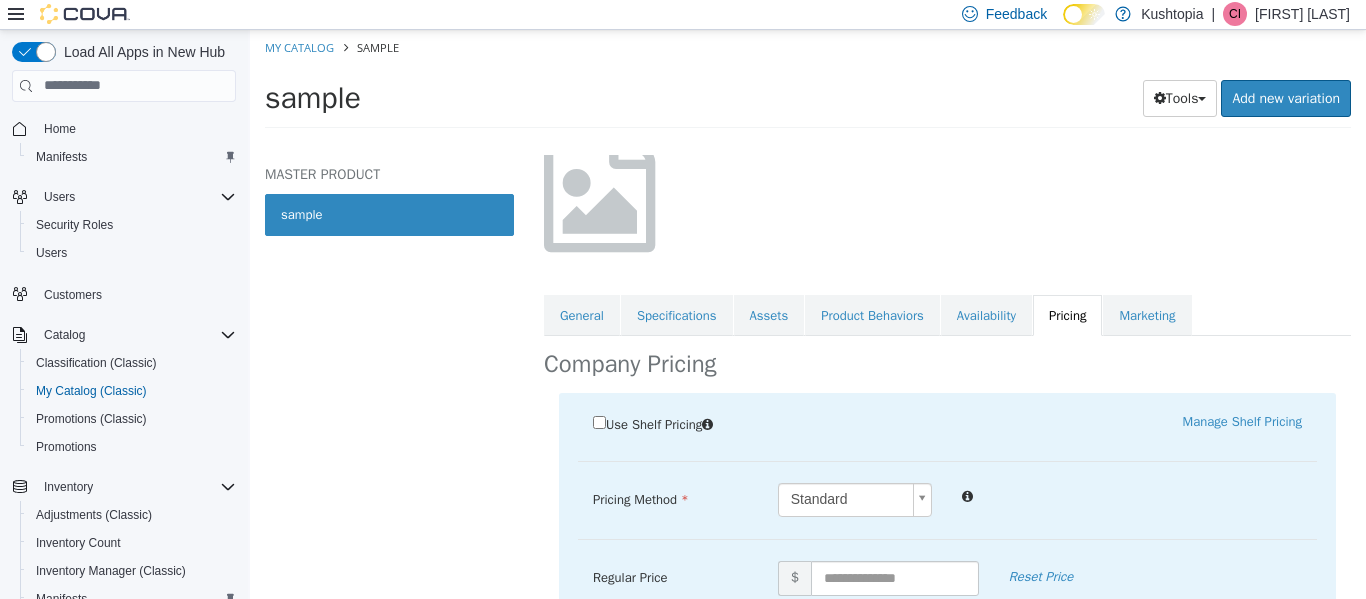 scroll, scrollTop: 249, scrollLeft: 0, axis: vertical 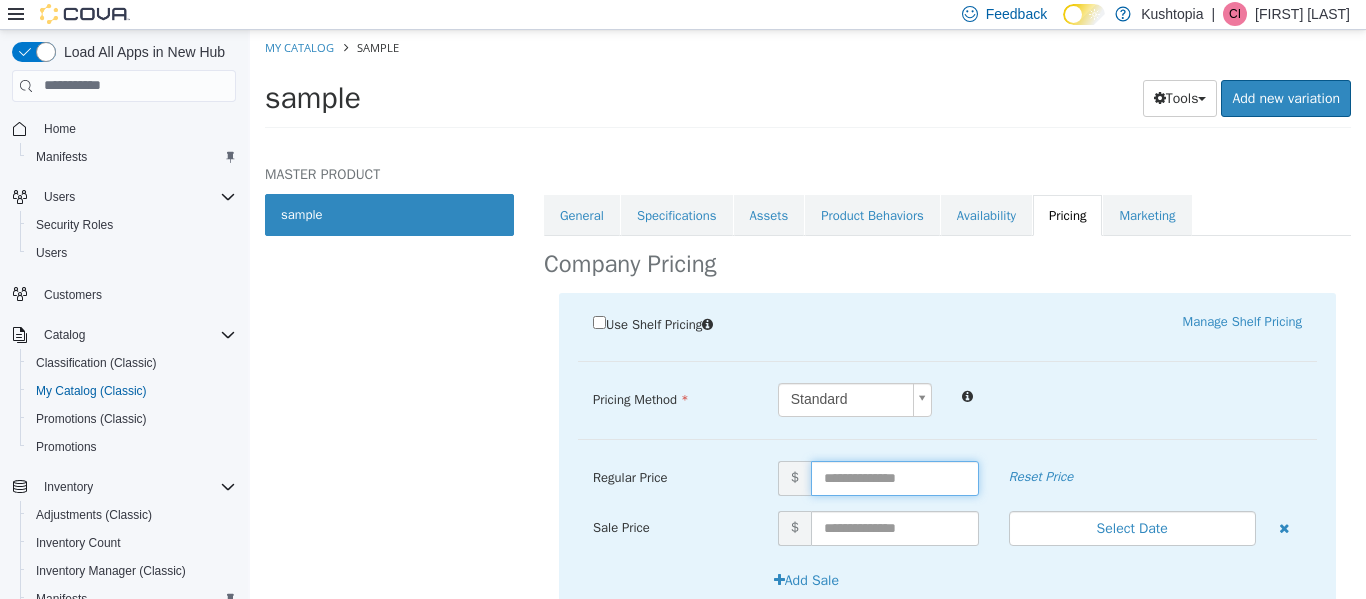 click at bounding box center (895, 477) 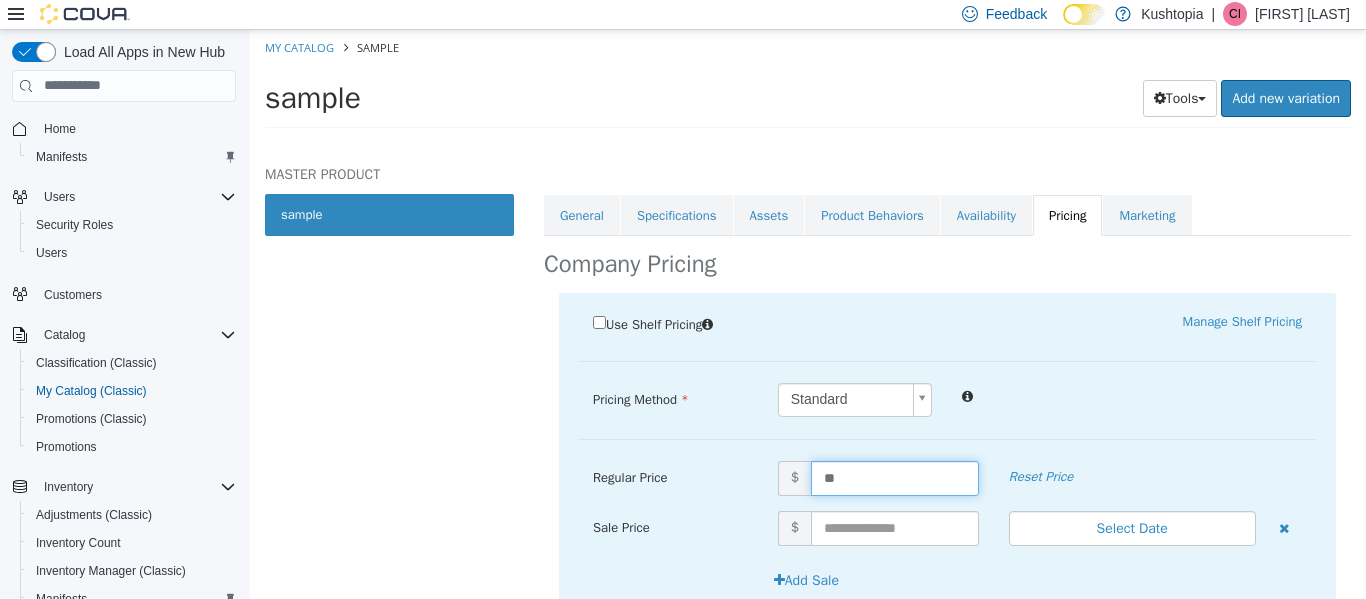 type on "***" 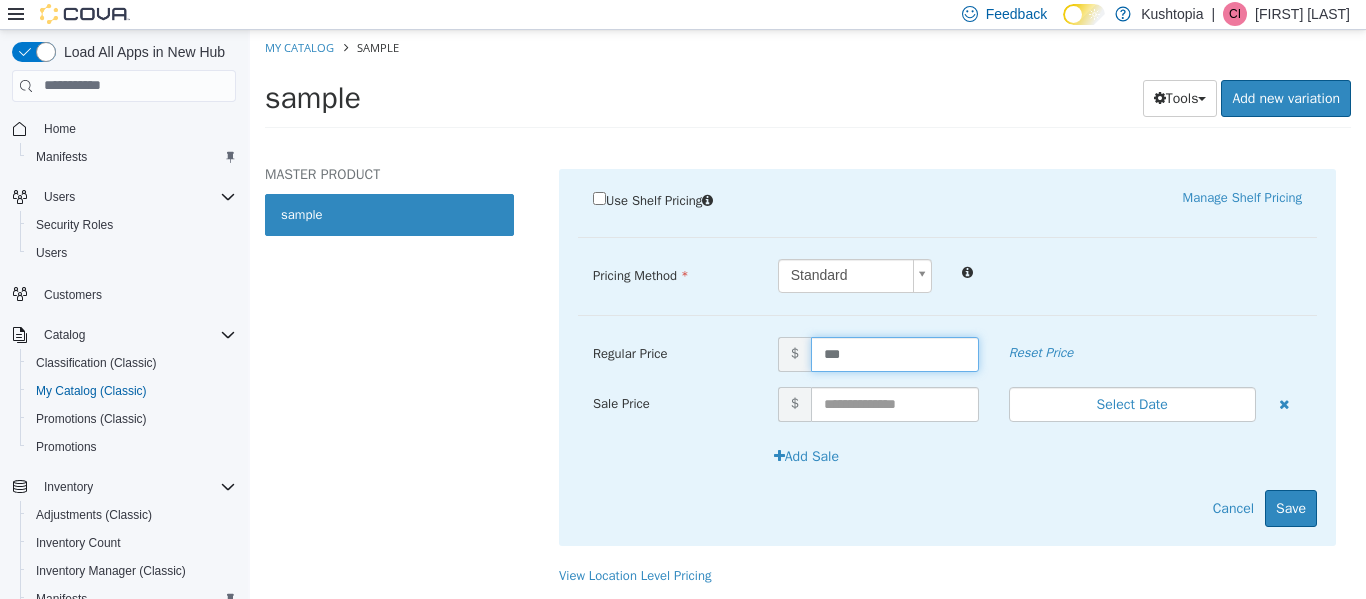 scroll, scrollTop: 374, scrollLeft: 0, axis: vertical 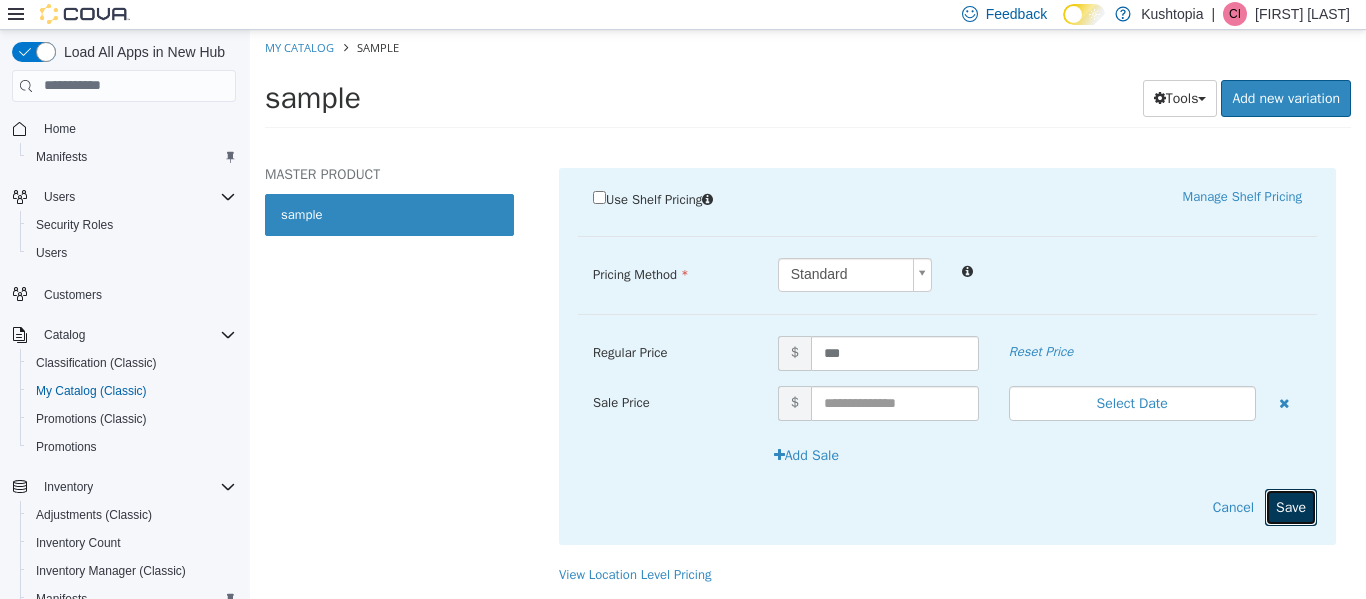 click on "Save" at bounding box center [1291, 506] 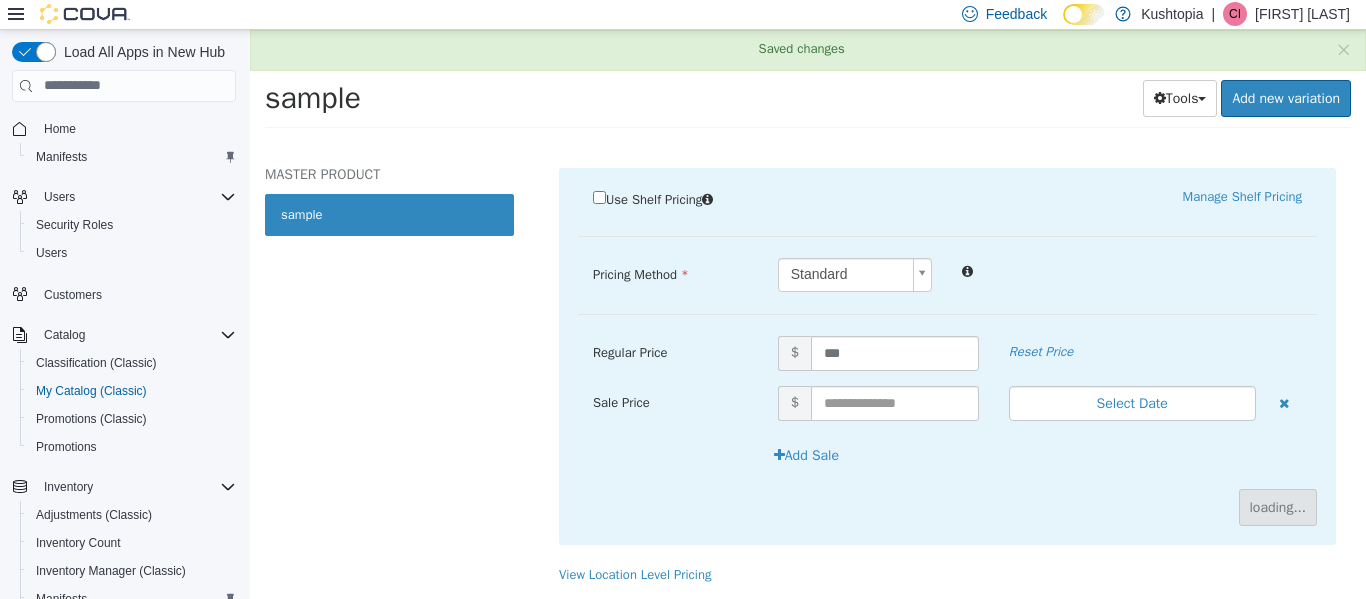 scroll, scrollTop: 149, scrollLeft: 0, axis: vertical 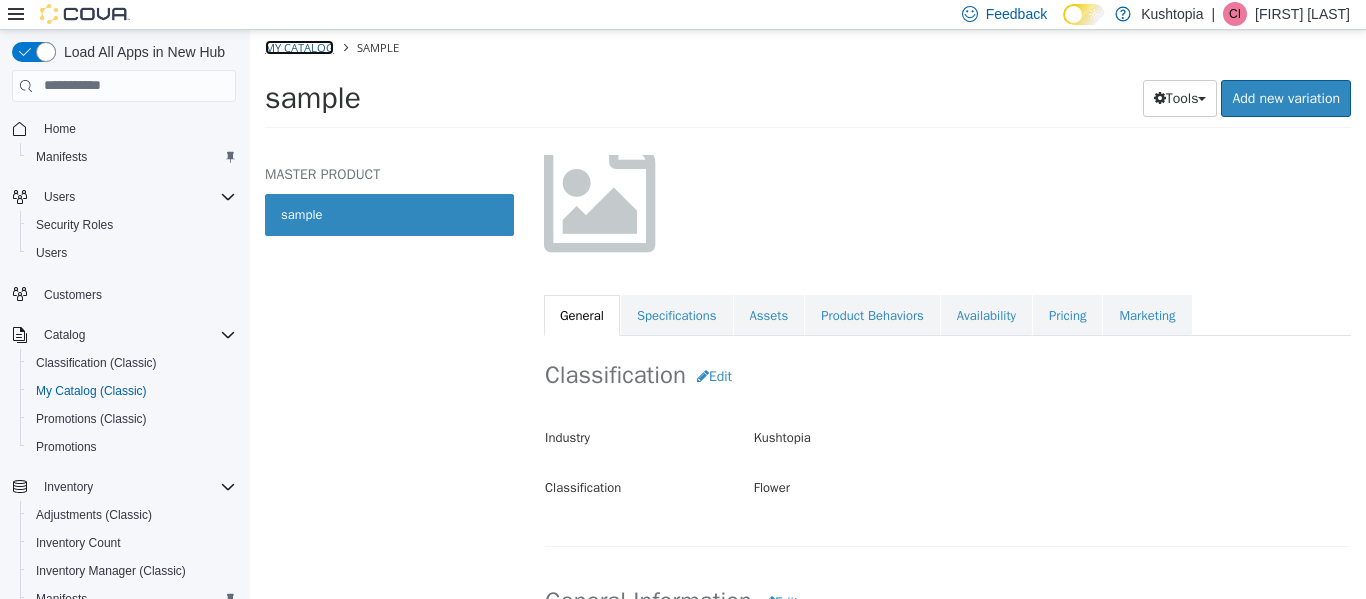 click on "My Catalog" at bounding box center (299, 46) 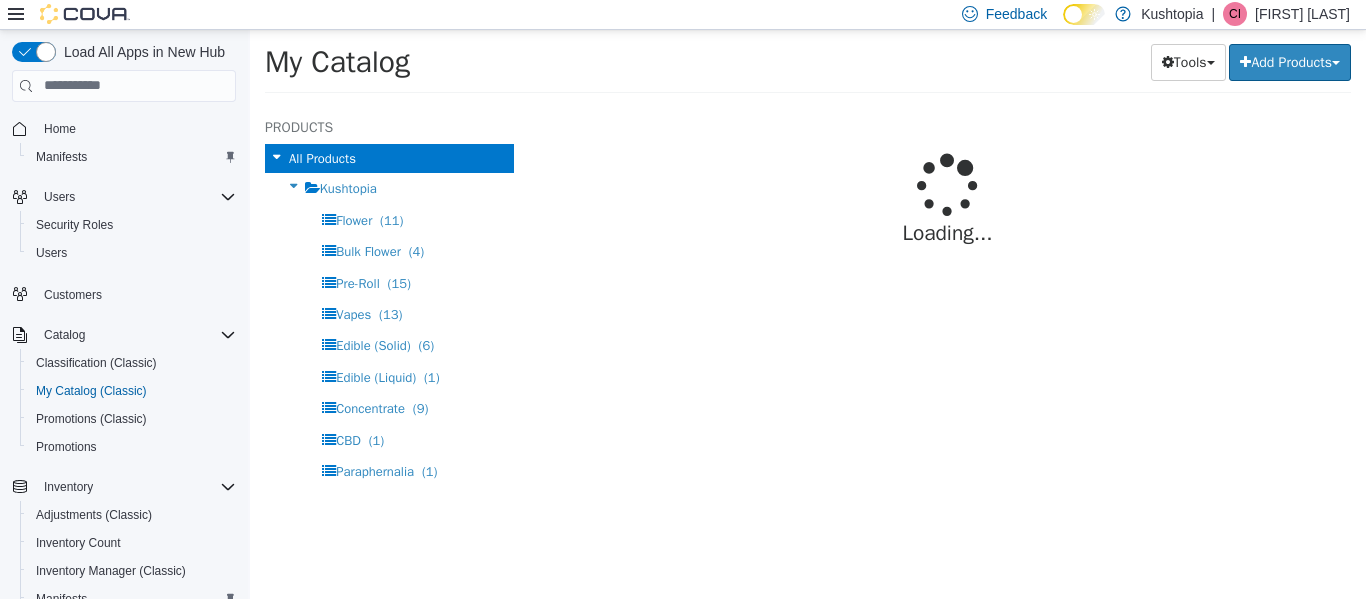select on "**********" 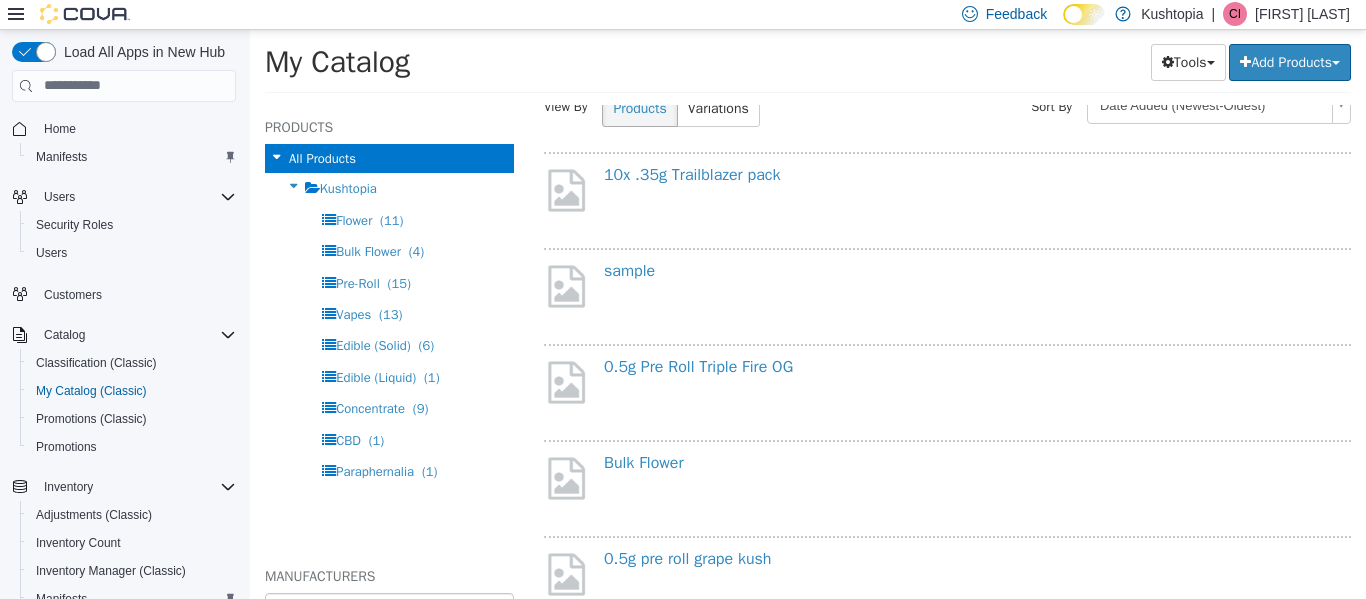 scroll, scrollTop: 200, scrollLeft: 0, axis: vertical 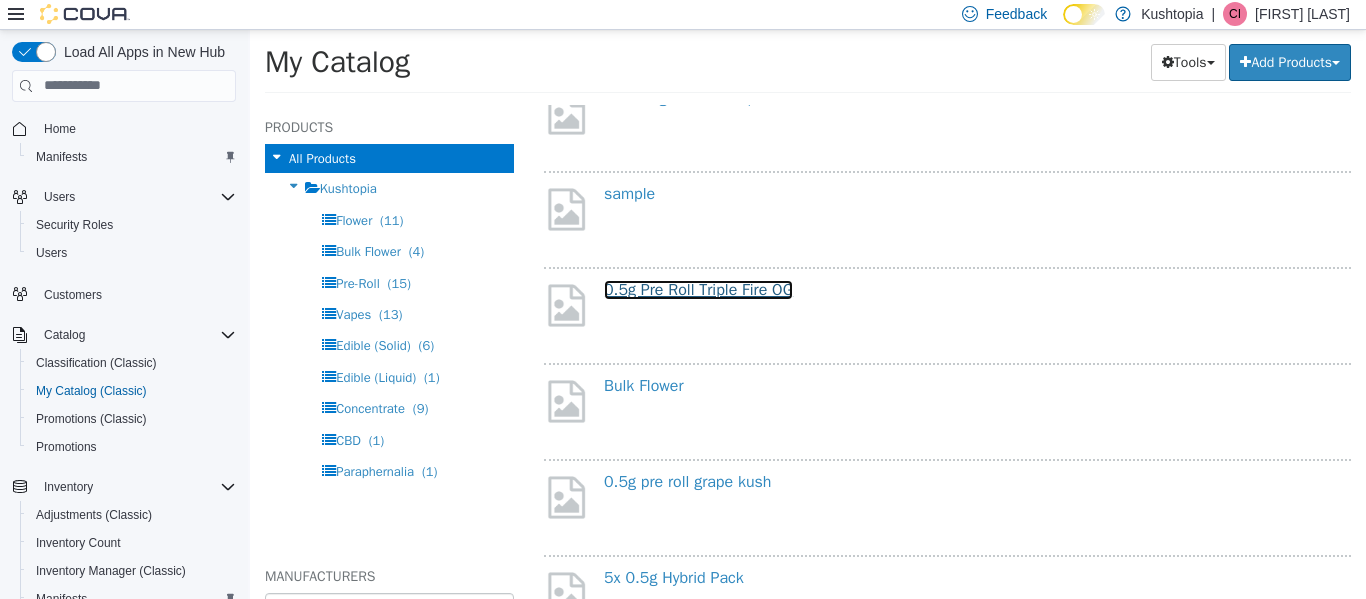 click on "0.5g Pre Roll Triple Fire OG" at bounding box center [698, 289] 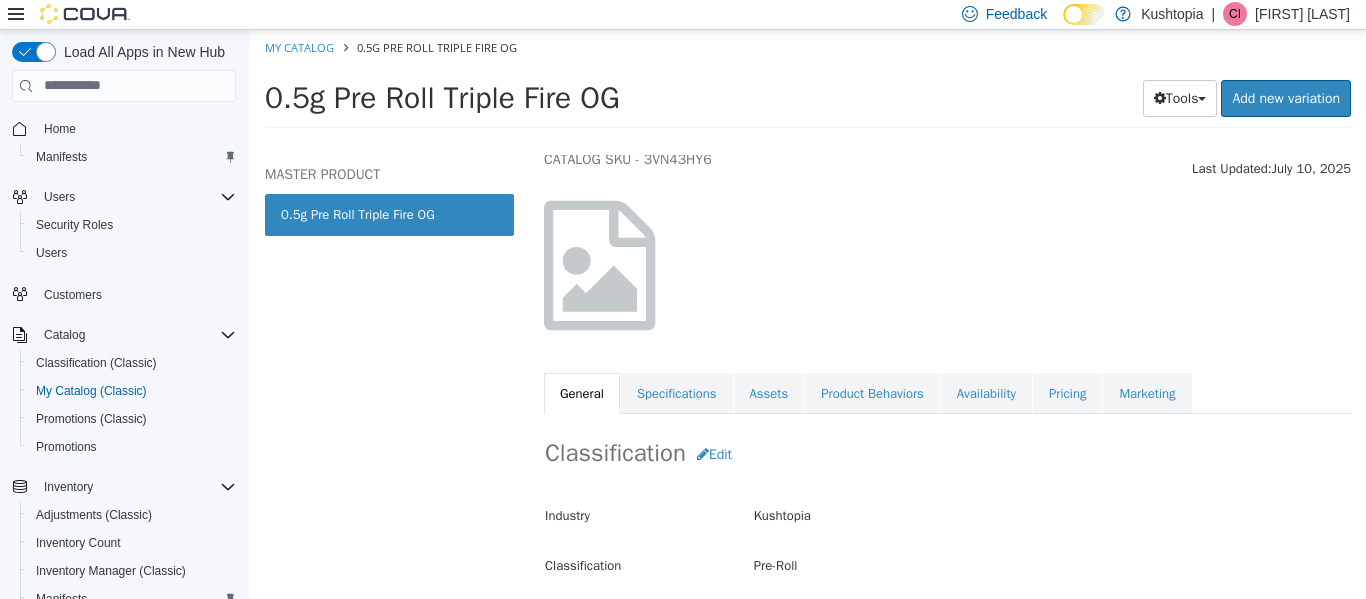 scroll, scrollTop: 0, scrollLeft: 0, axis: both 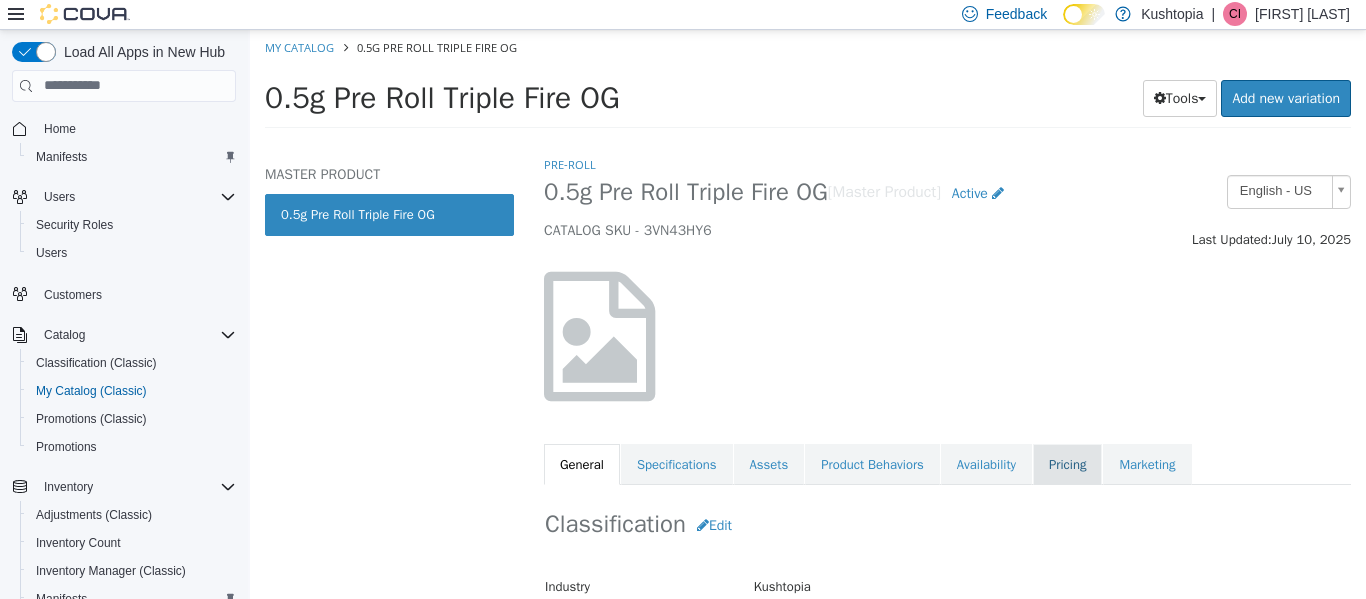 click on "Pricing" at bounding box center [1067, 464] 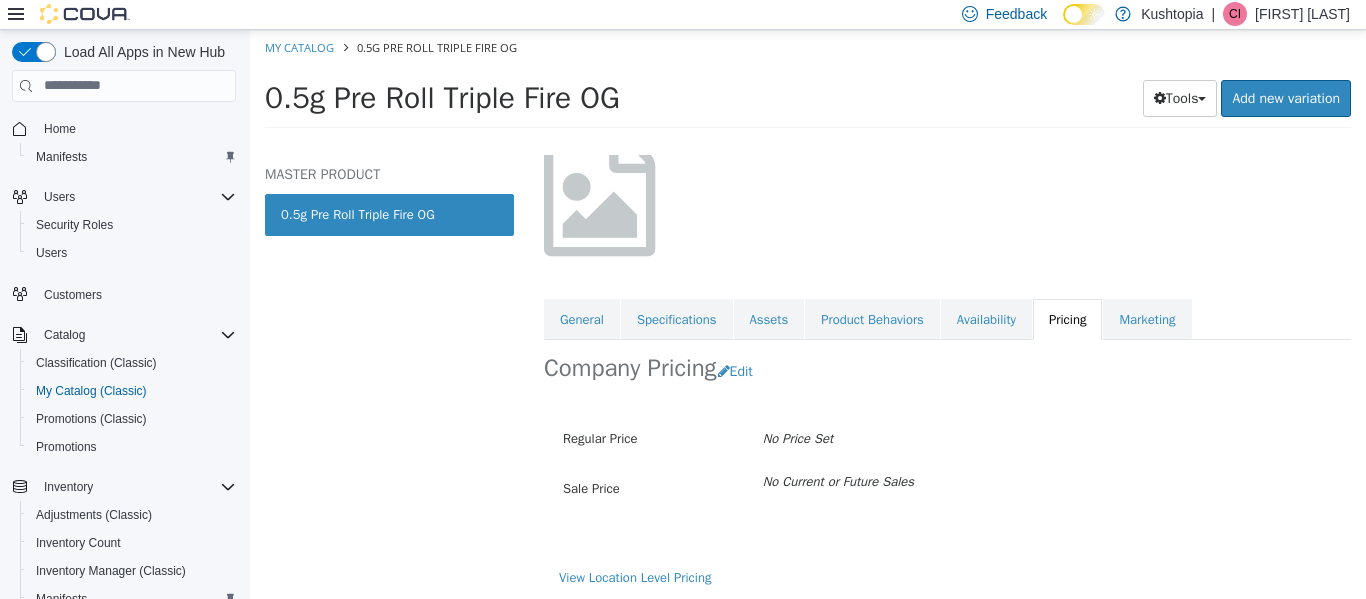 scroll, scrollTop: 149, scrollLeft: 0, axis: vertical 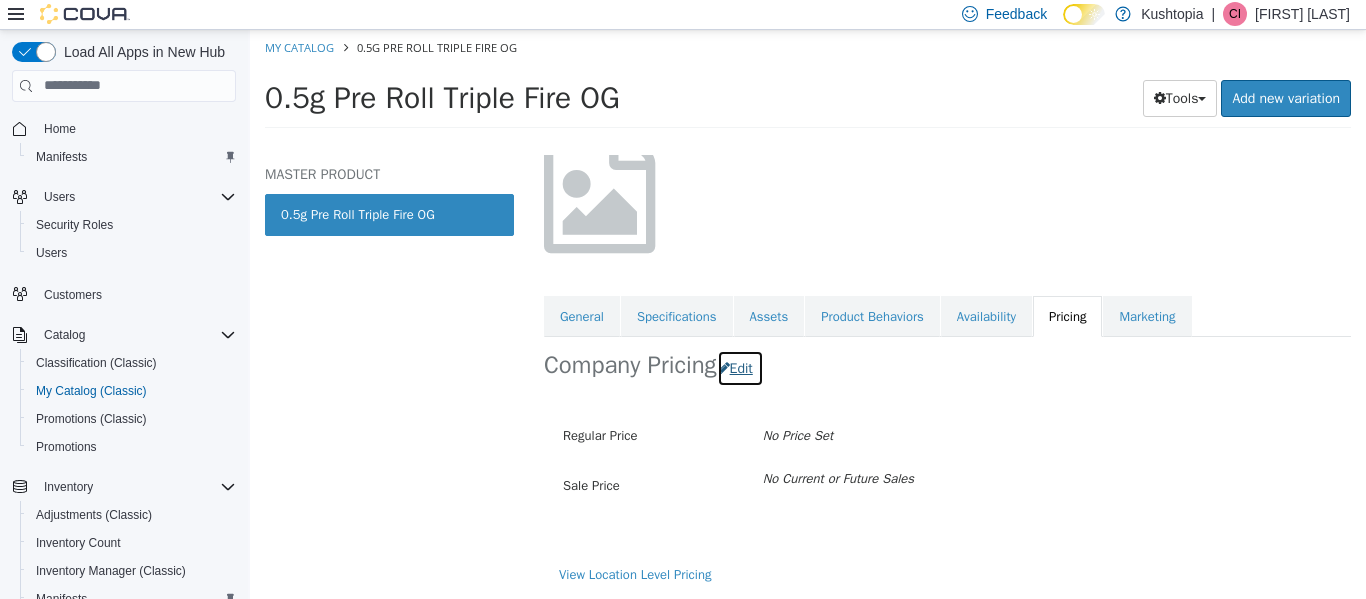 click on "Edit" at bounding box center (740, 367) 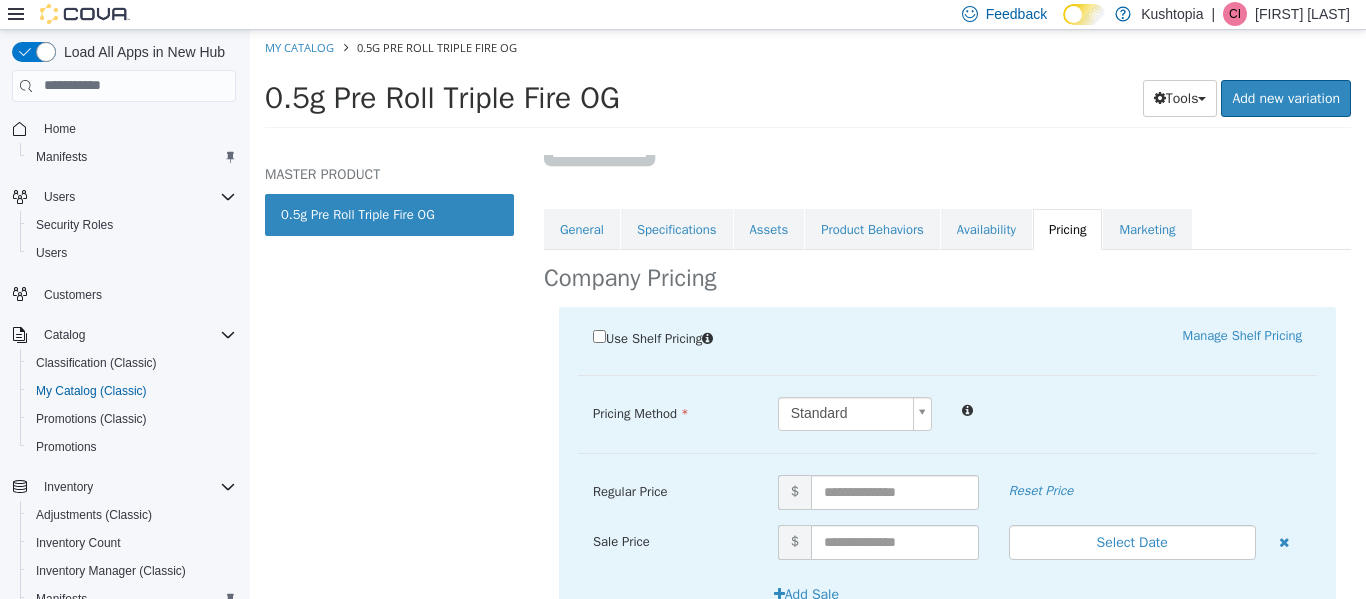 scroll, scrollTop: 349, scrollLeft: 0, axis: vertical 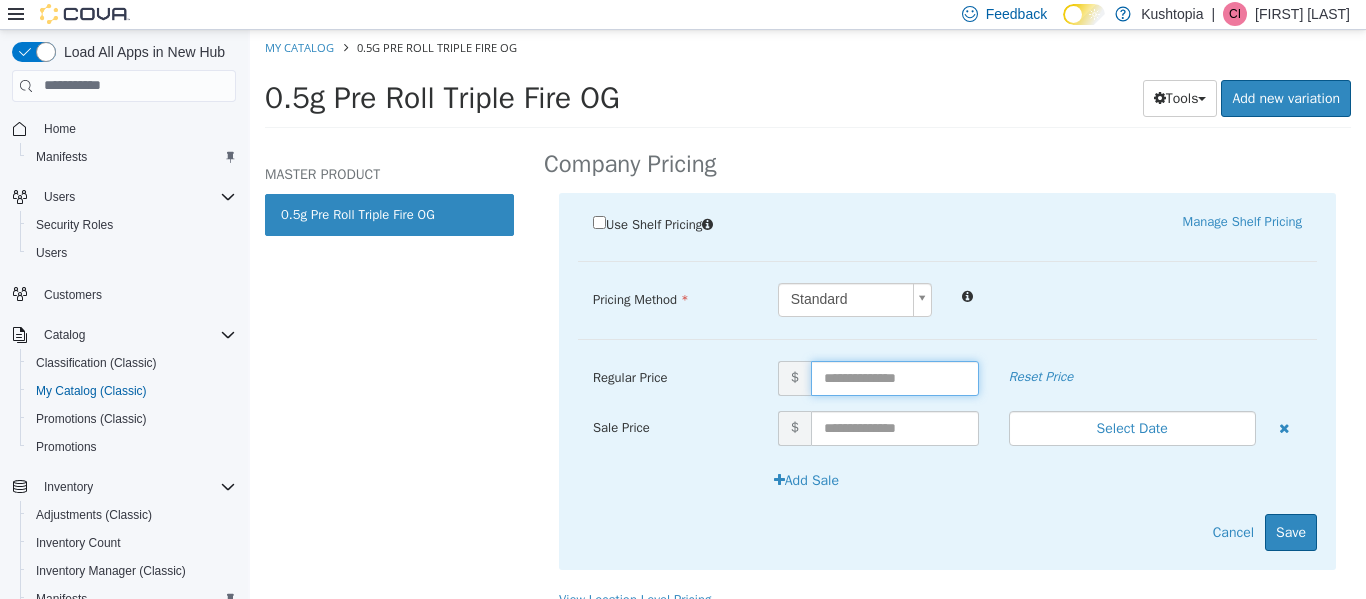 click at bounding box center (895, 377) 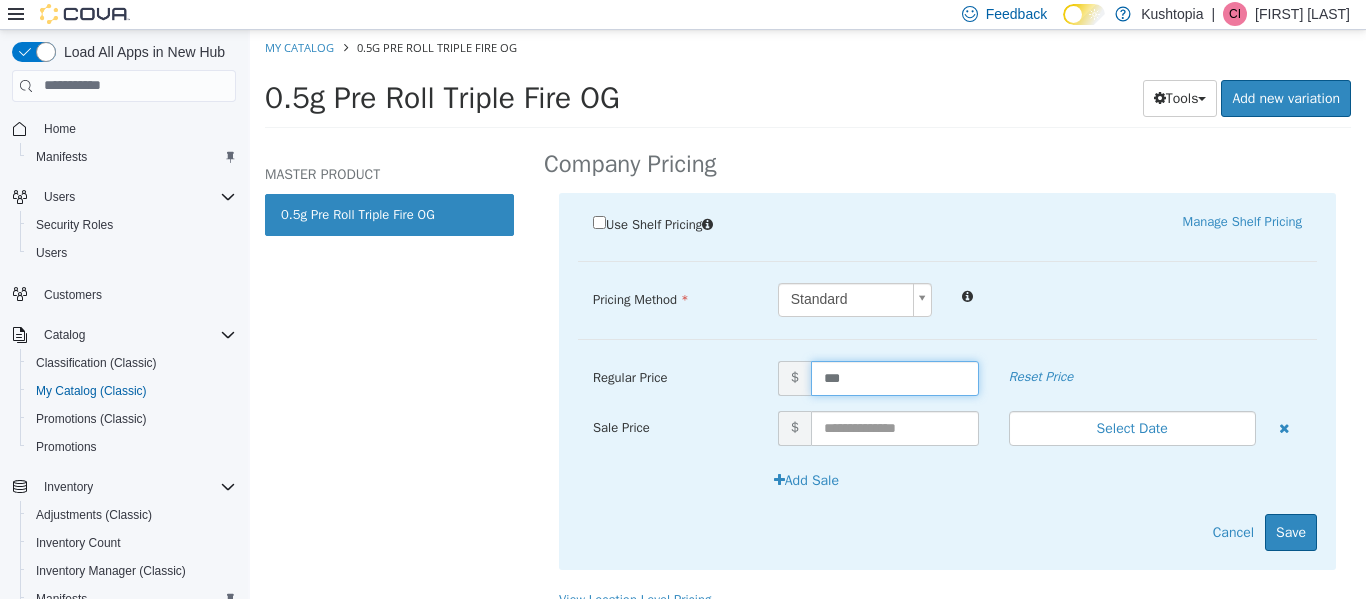 type on "****" 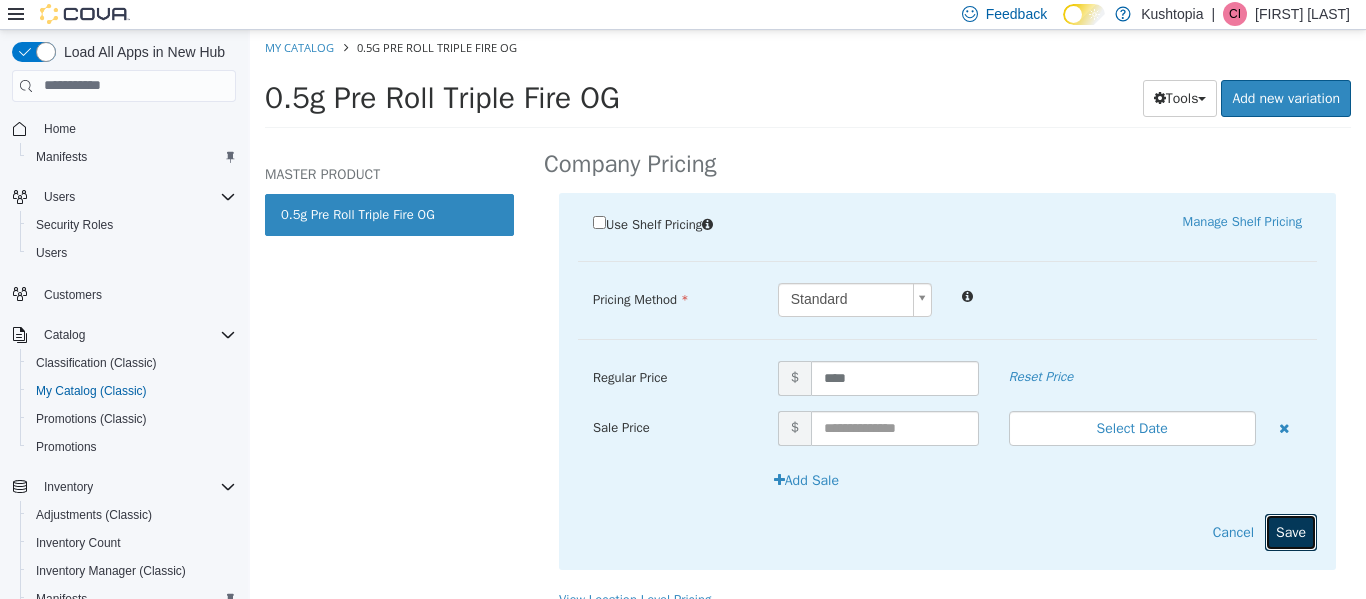 click on "Save" at bounding box center [1291, 531] 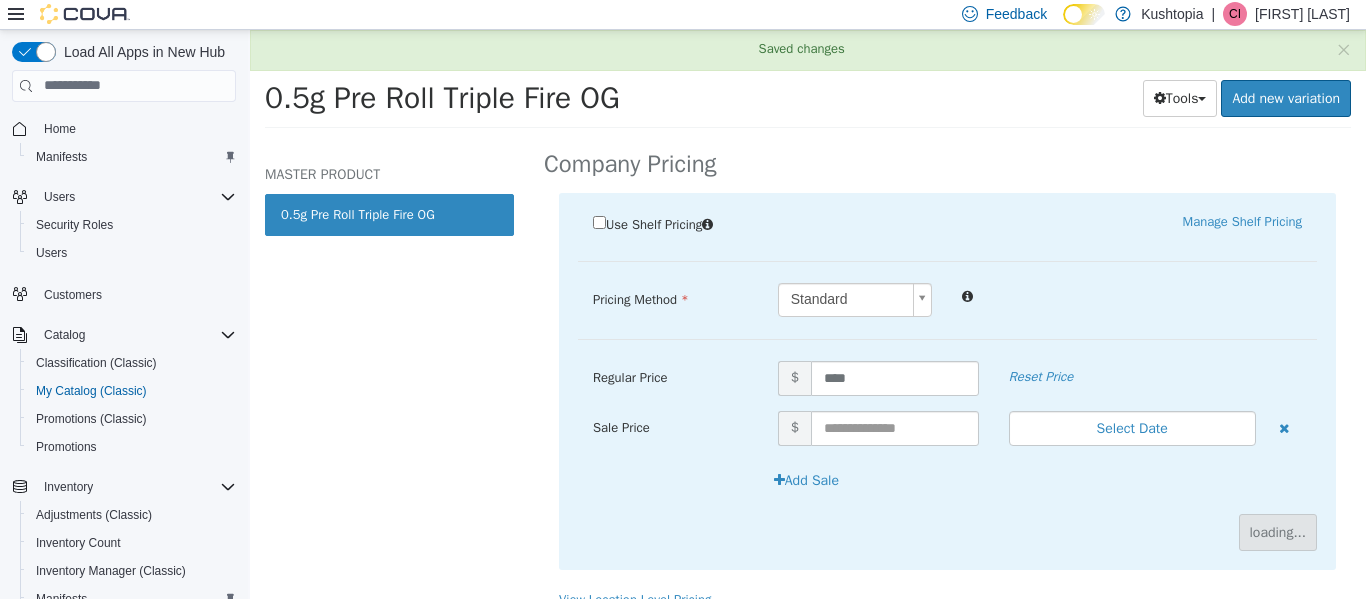 scroll, scrollTop: 149, scrollLeft: 0, axis: vertical 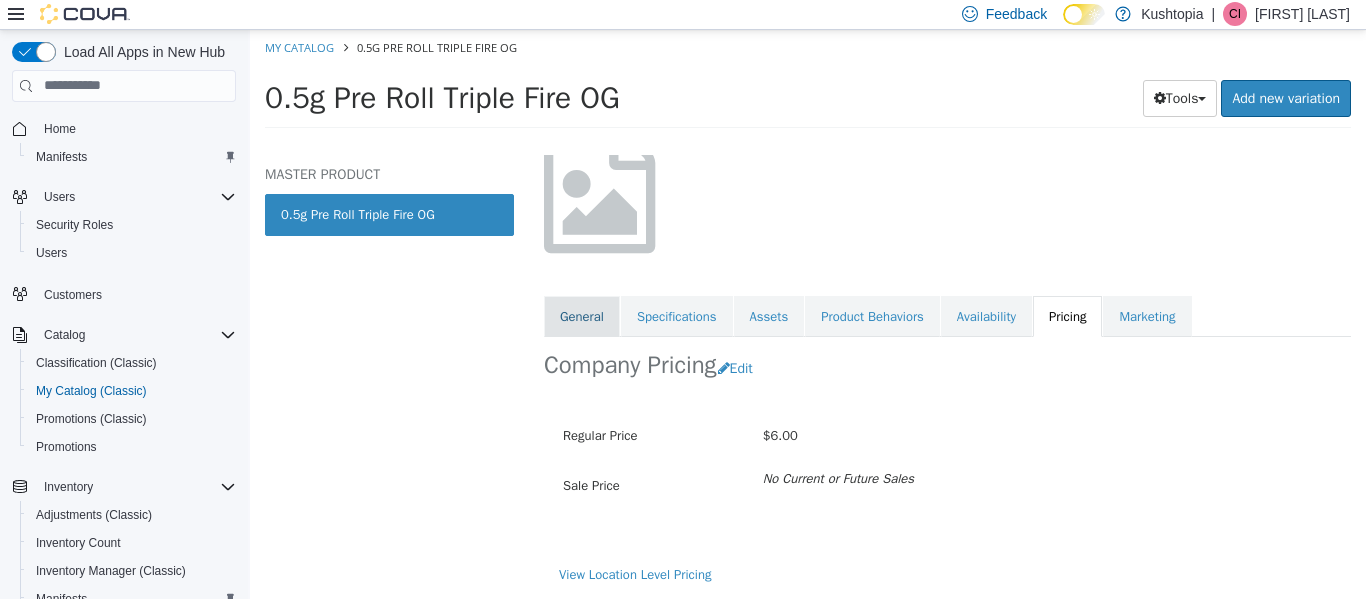 click on "General" at bounding box center (582, 316) 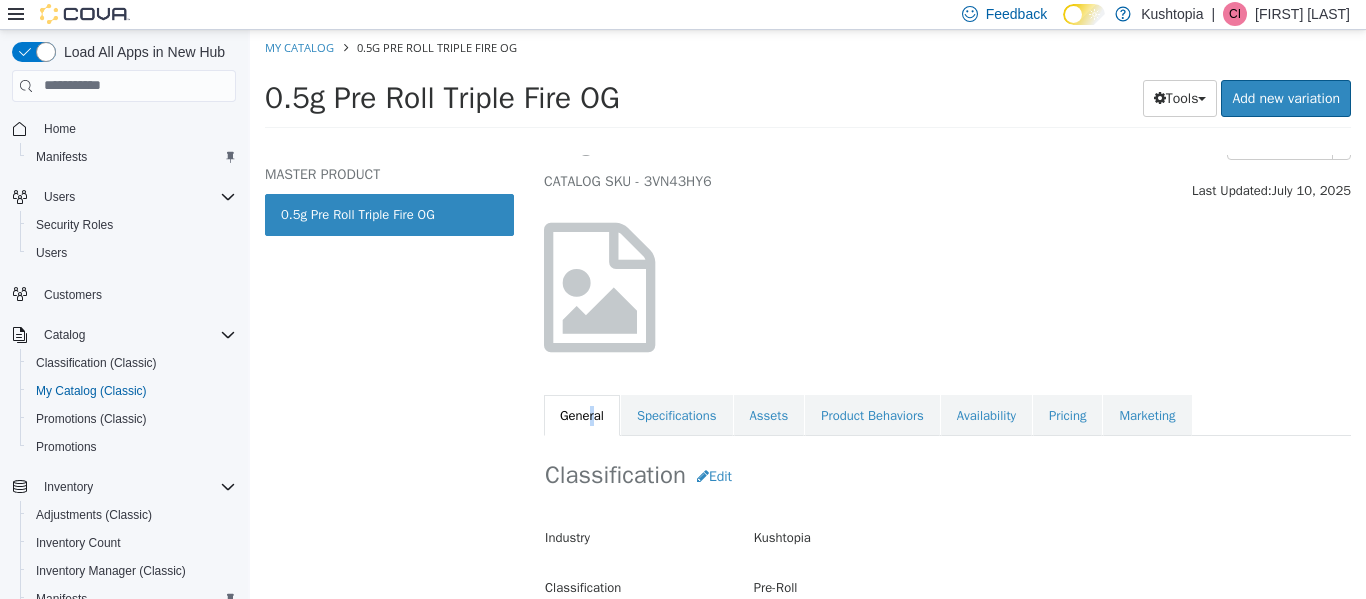 scroll, scrollTop: 0, scrollLeft: 0, axis: both 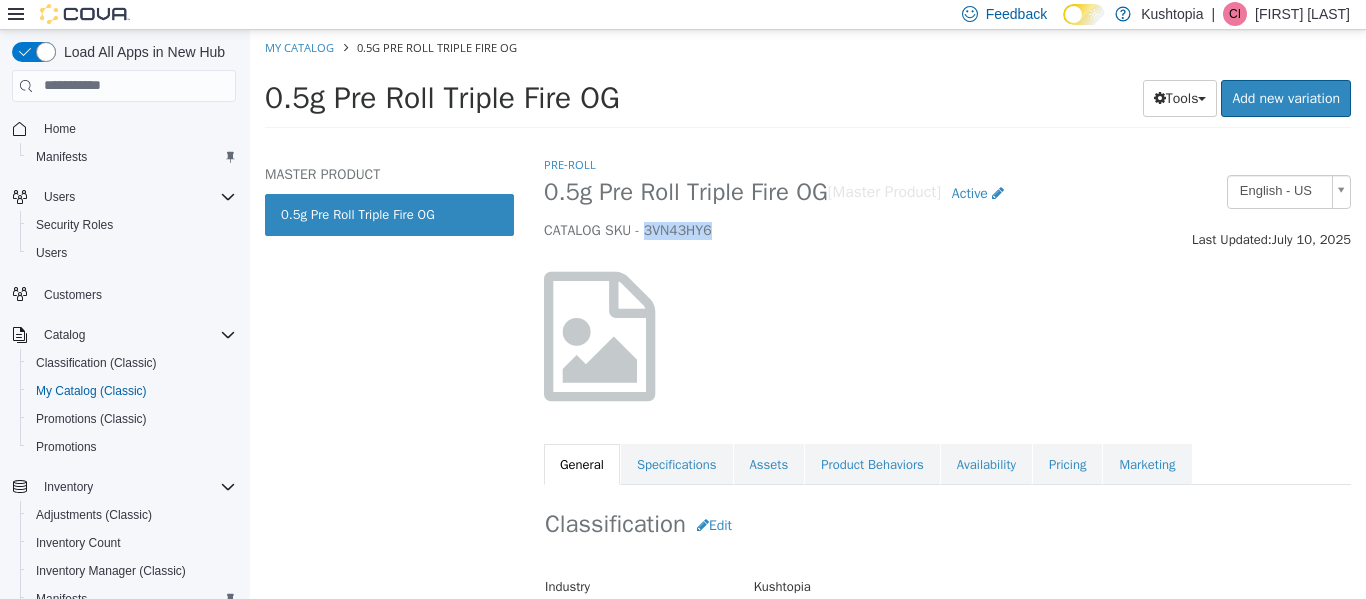 drag, startPoint x: 715, startPoint y: 231, endPoint x: 651, endPoint y: 237, distance: 64.28063 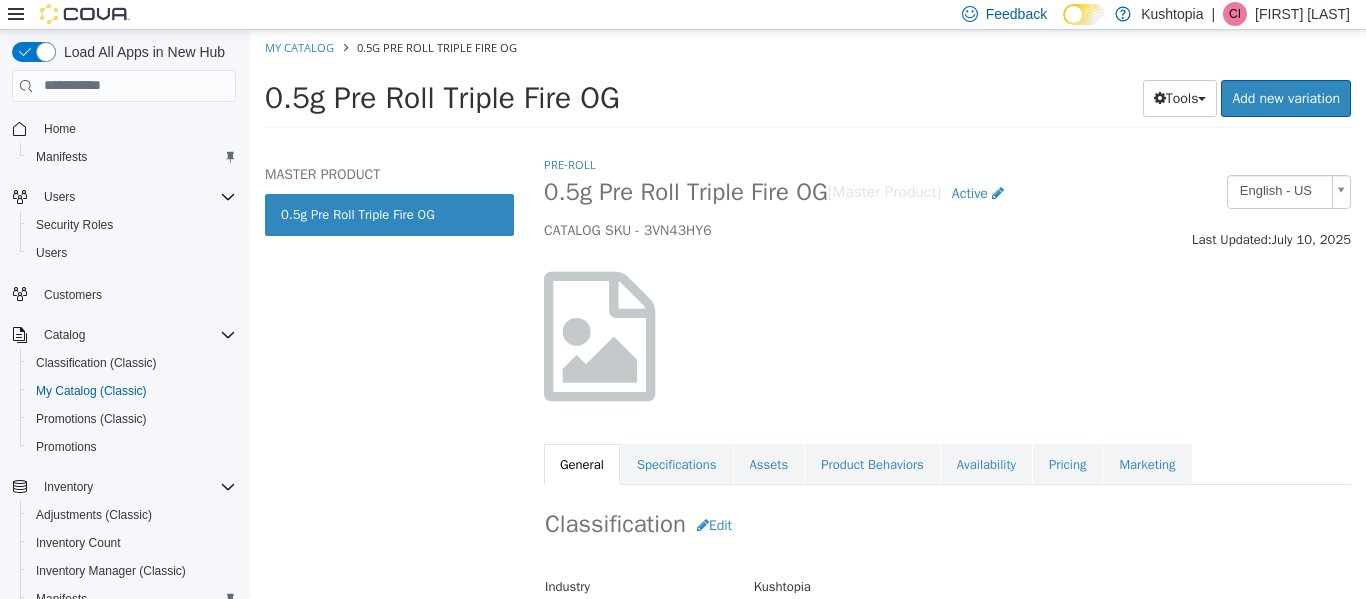 click on "0.5g Pre Roll Triple Fire OG" at bounding box center [389, 214] 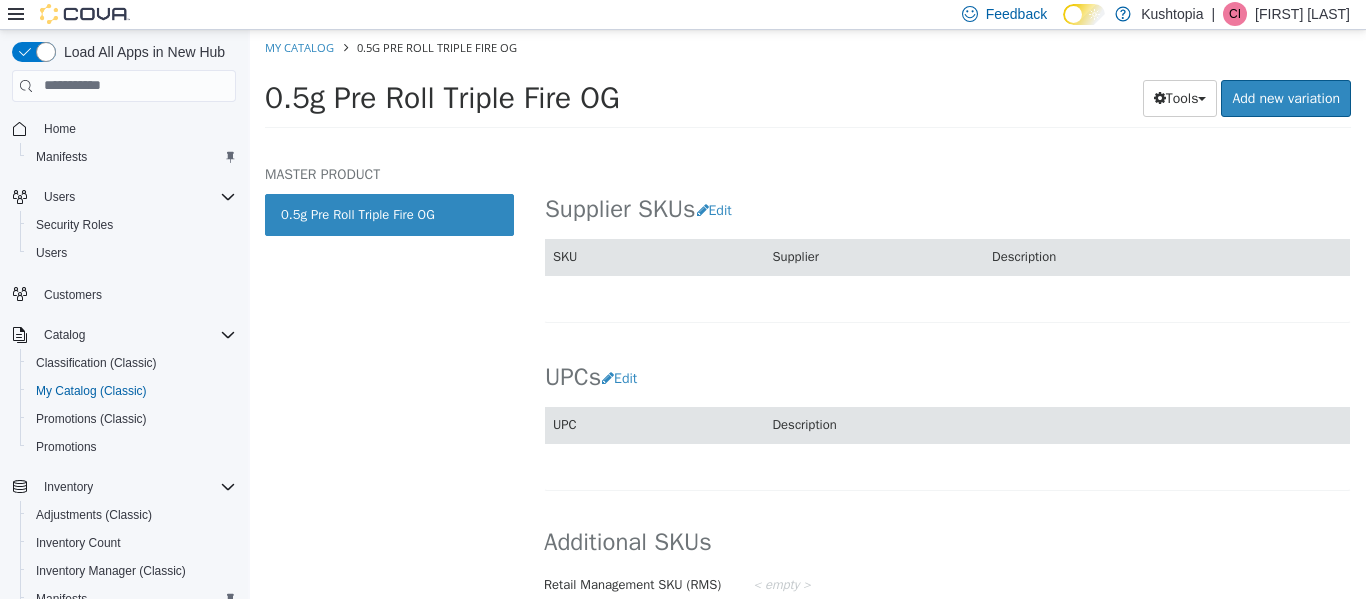 scroll, scrollTop: 1279, scrollLeft: 0, axis: vertical 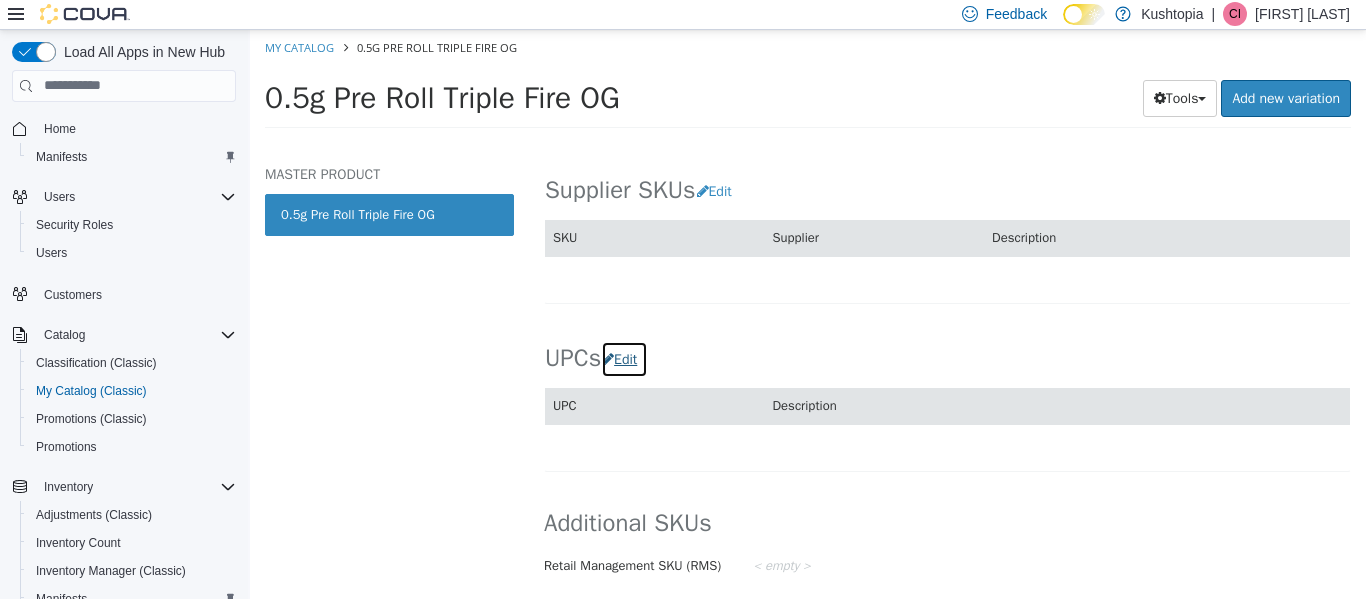 click on "Edit" at bounding box center (624, 358) 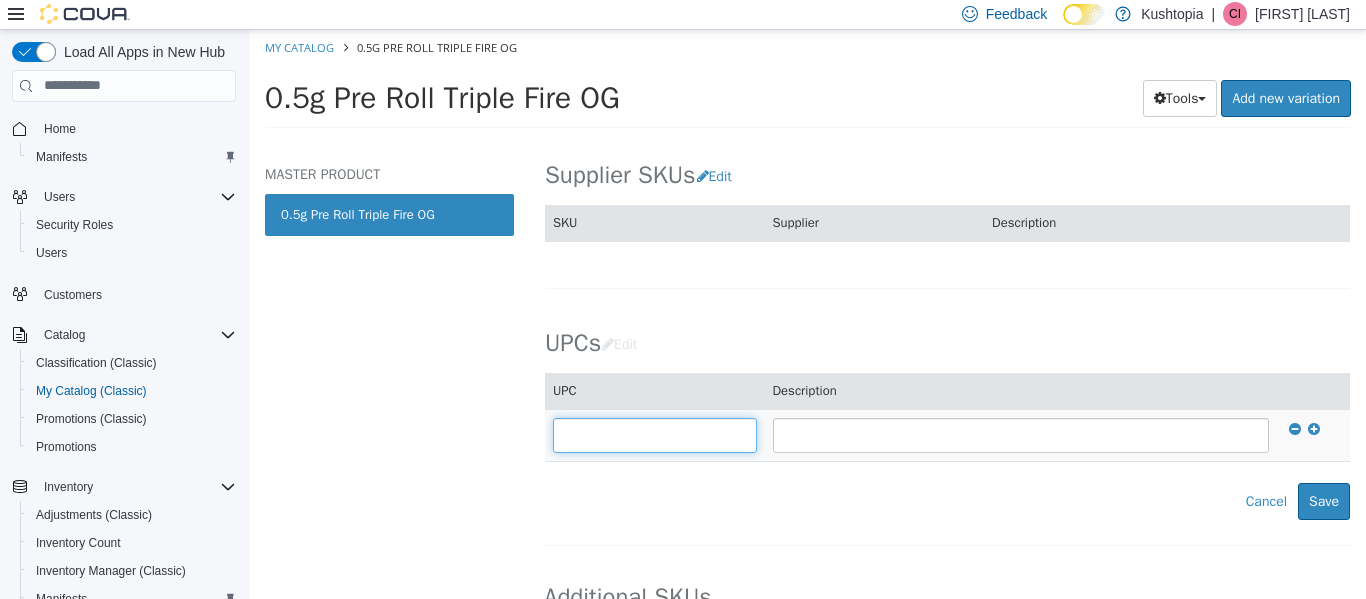 click at bounding box center [655, 434] 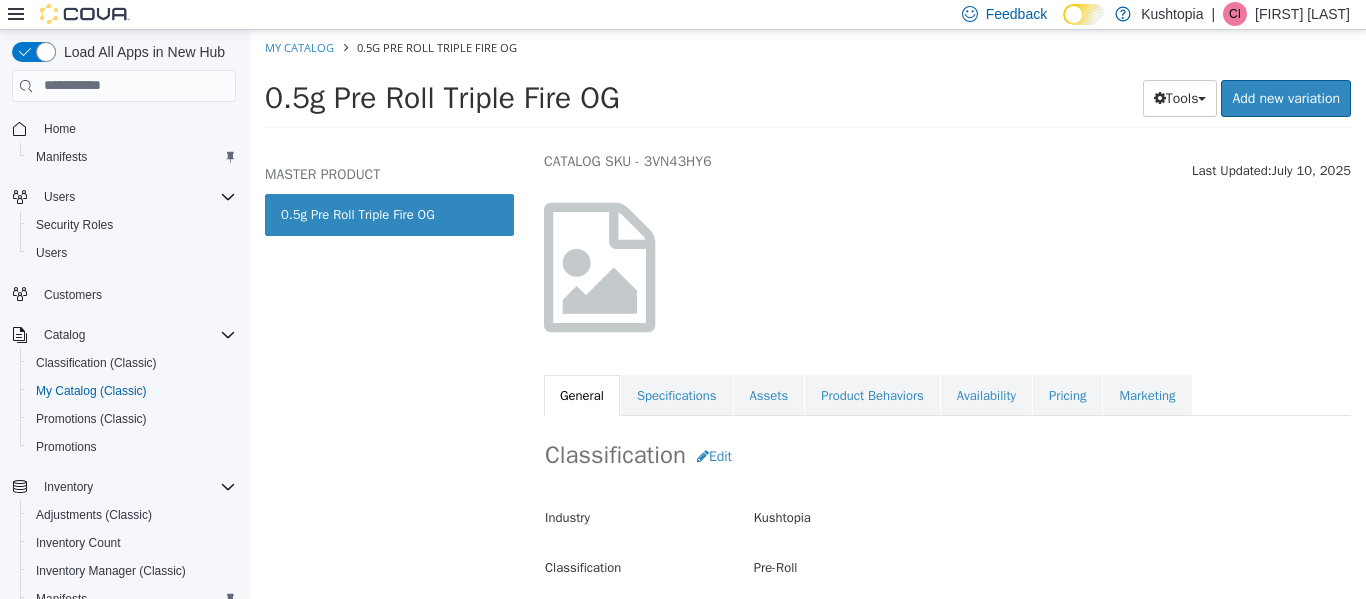 scroll, scrollTop: 68, scrollLeft: 0, axis: vertical 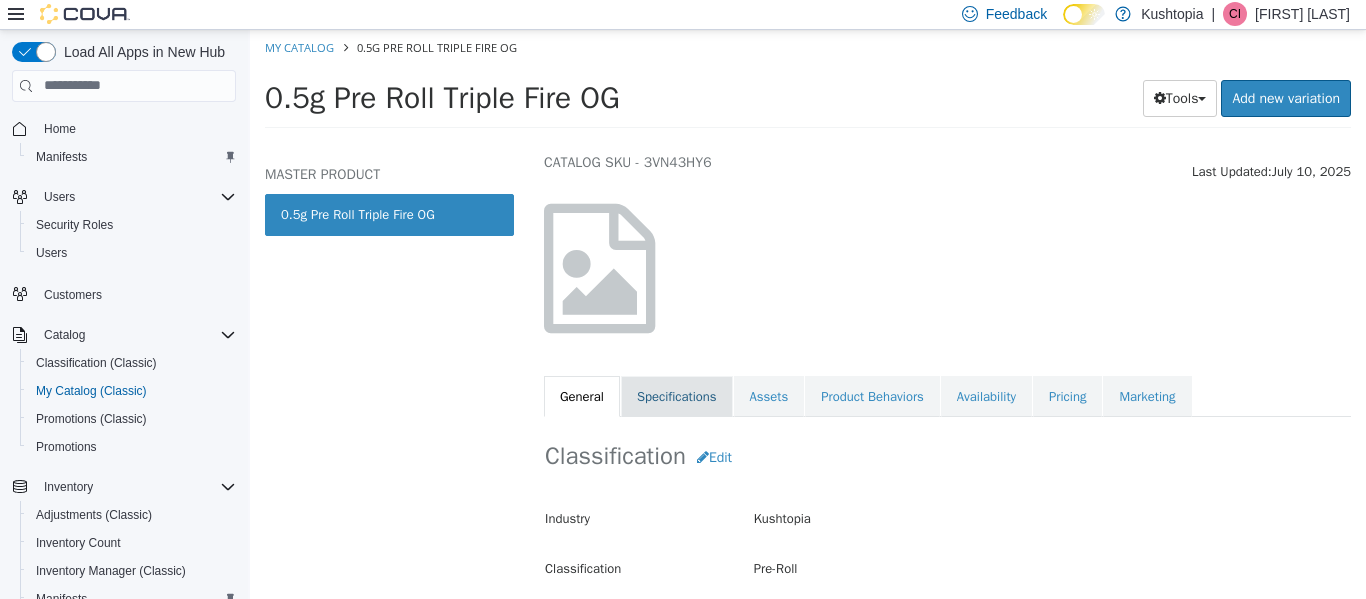 click on "Specifications" at bounding box center [677, 396] 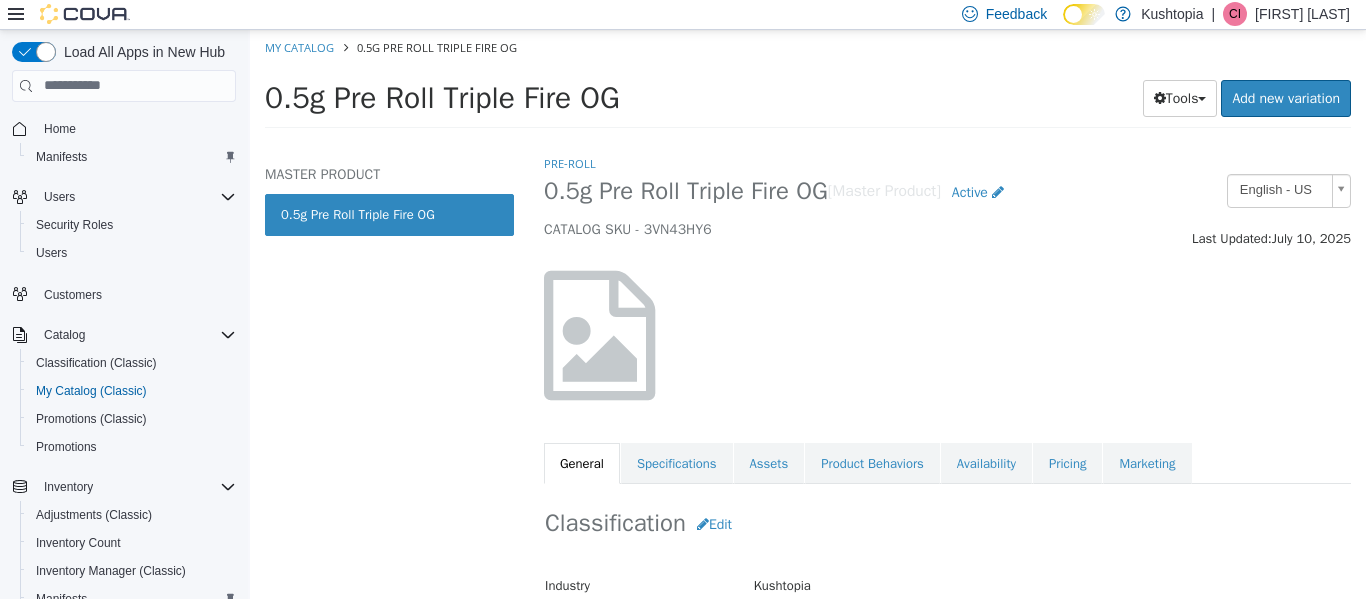 scroll, scrollTop: 0, scrollLeft: 0, axis: both 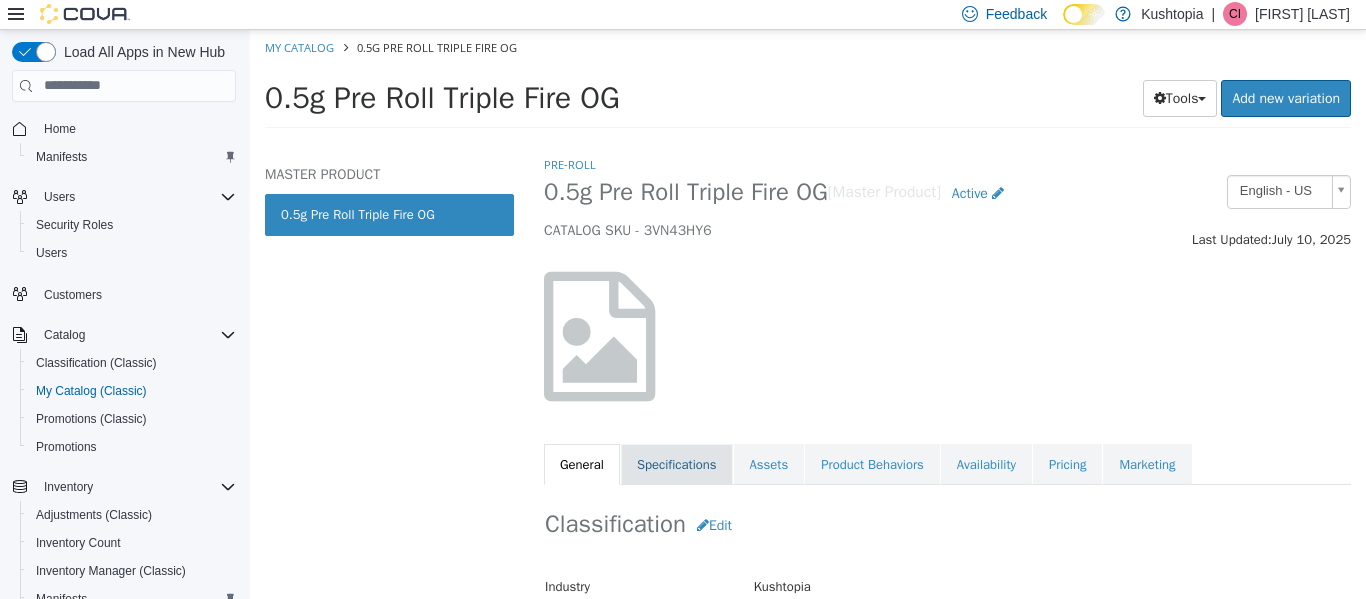 click on "Specifications" at bounding box center (677, 464) 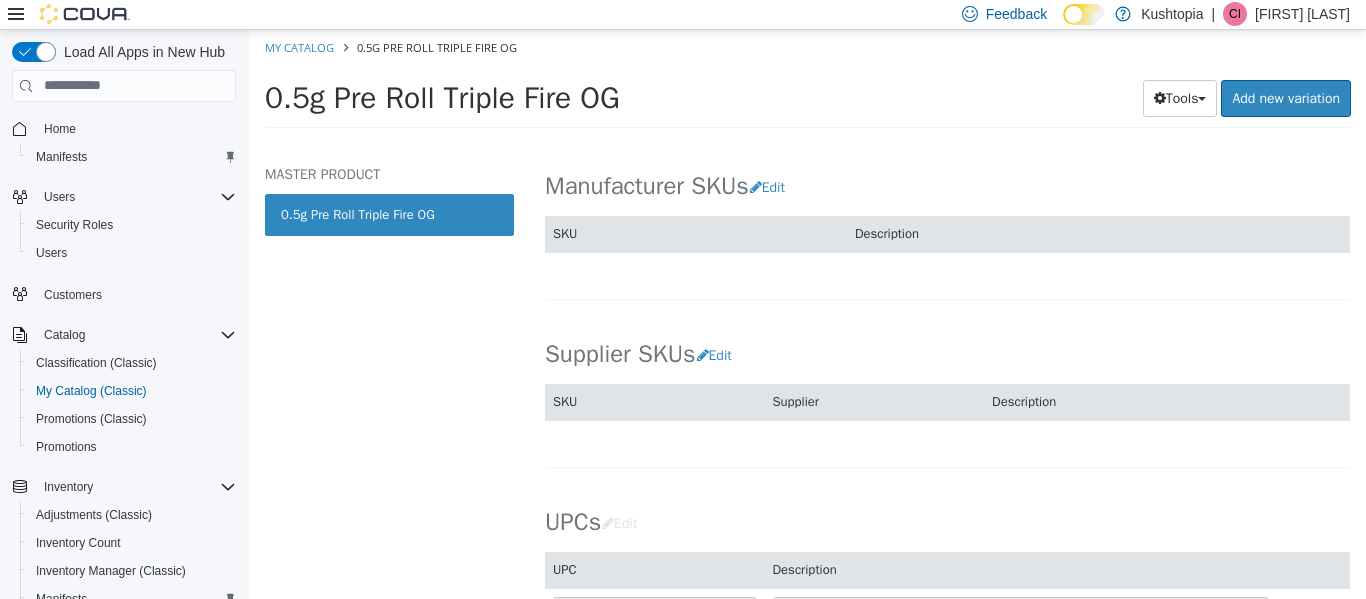 scroll, scrollTop: 1368, scrollLeft: 0, axis: vertical 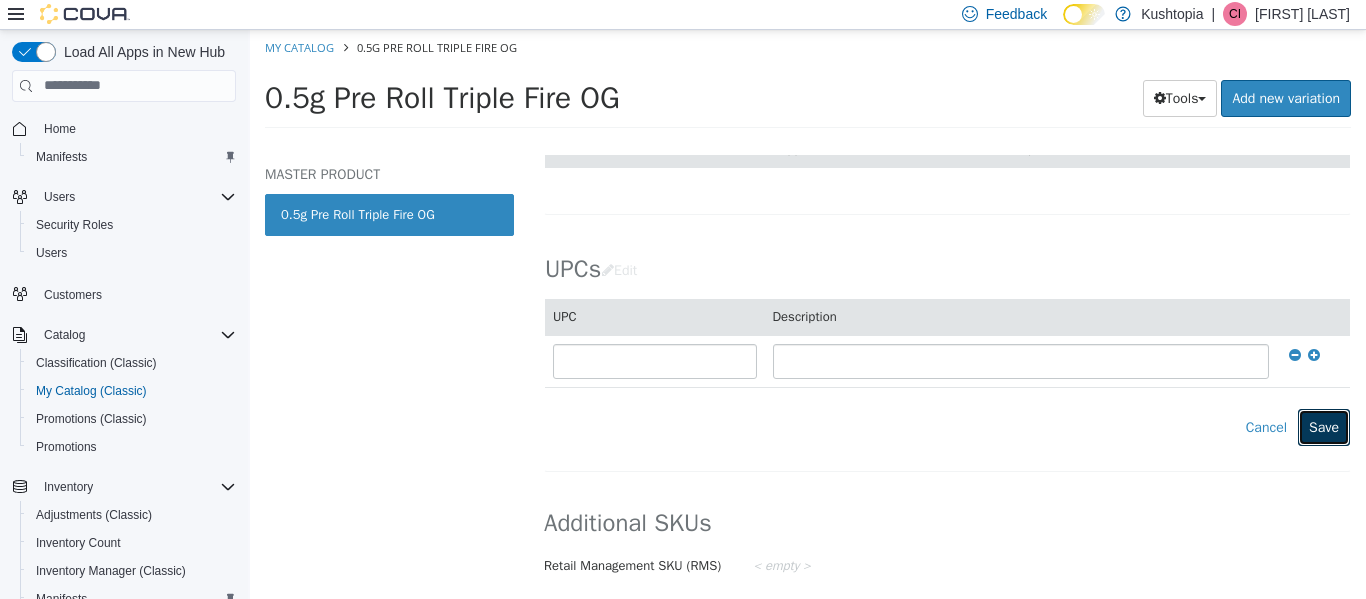click on "Save" at bounding box center [1324, 426] 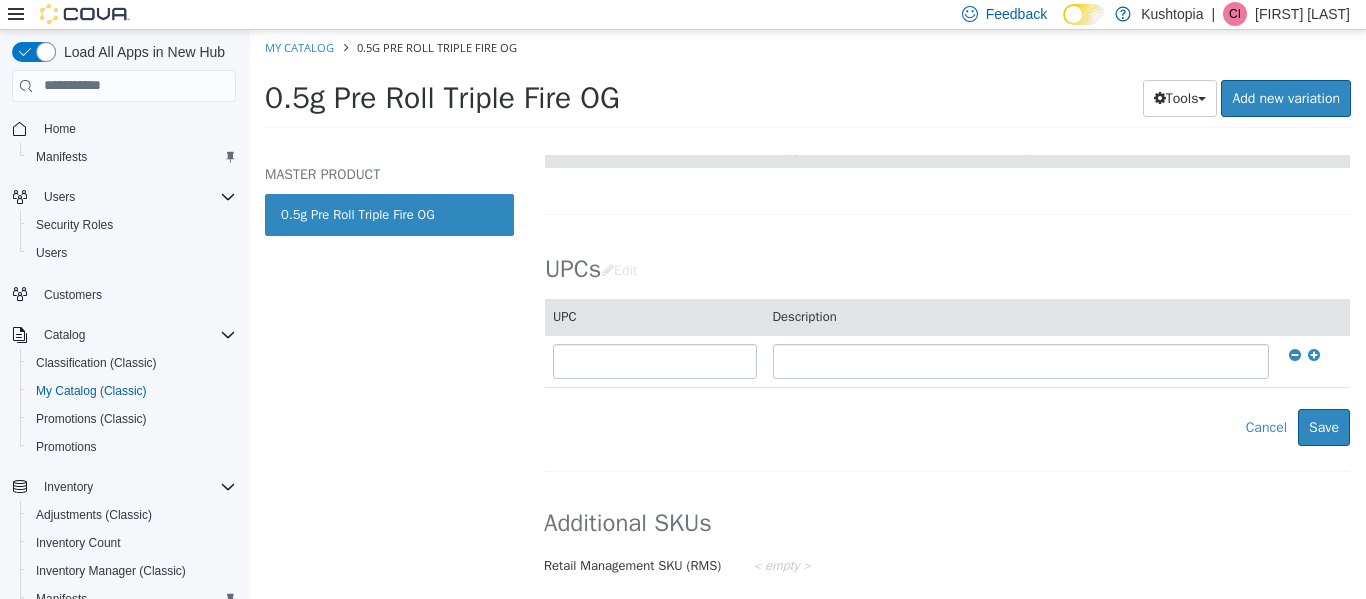 scroll, scrollTop: 1368, scrollLeft: 0, axis: vertical 